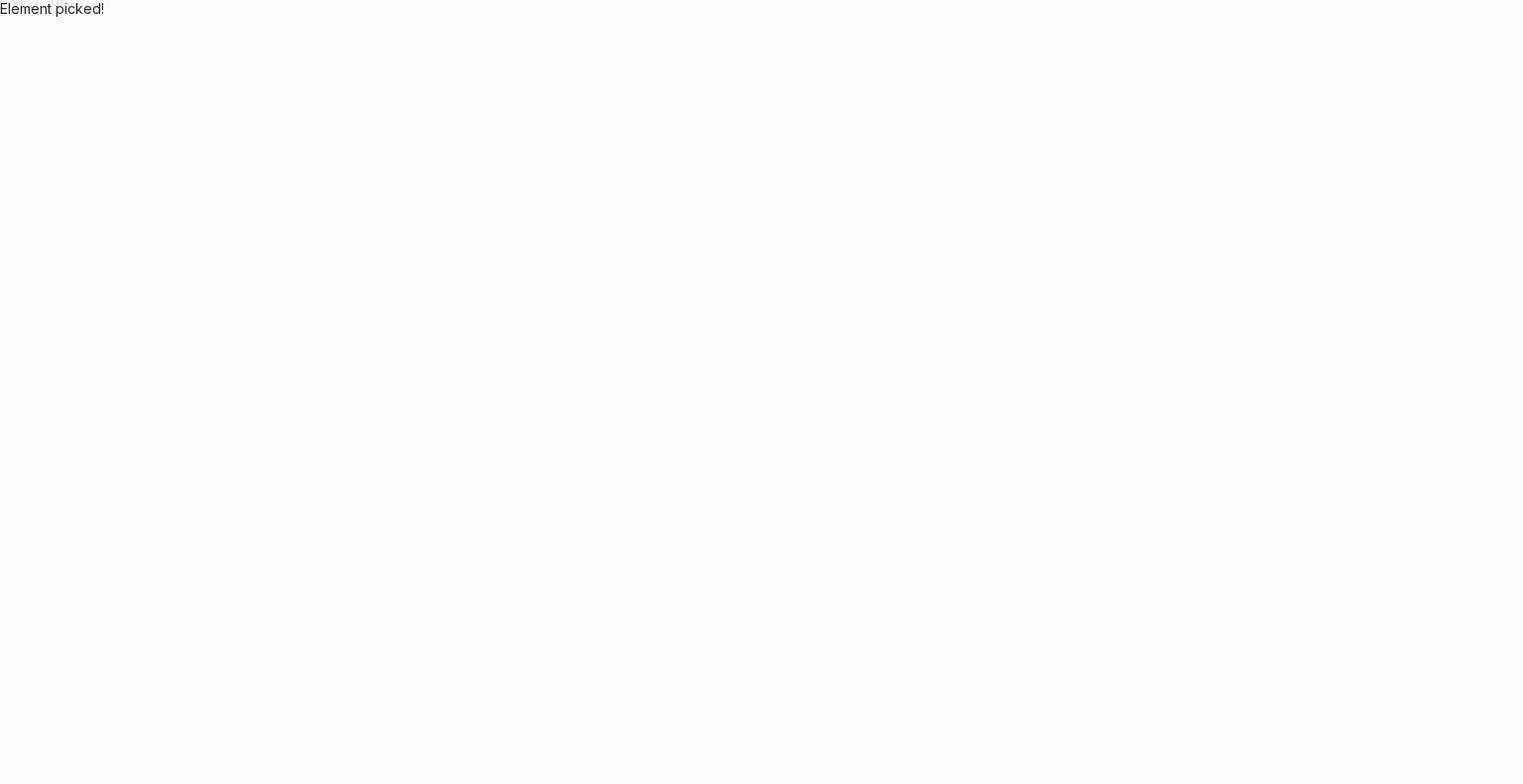 scroll, scrollTop: 0, scrollLeft: 0, axis: both 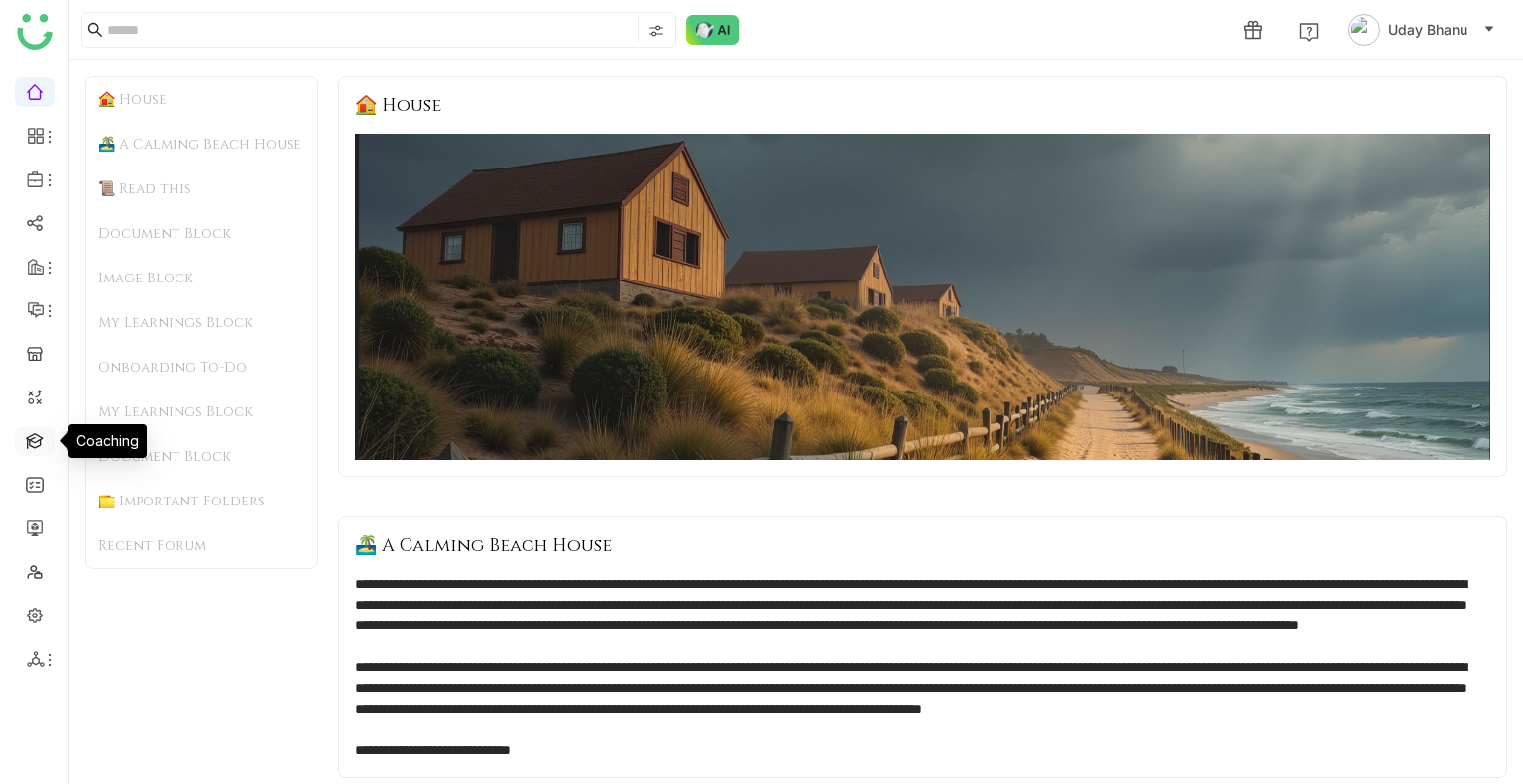 click at bounding box center (35, 439) 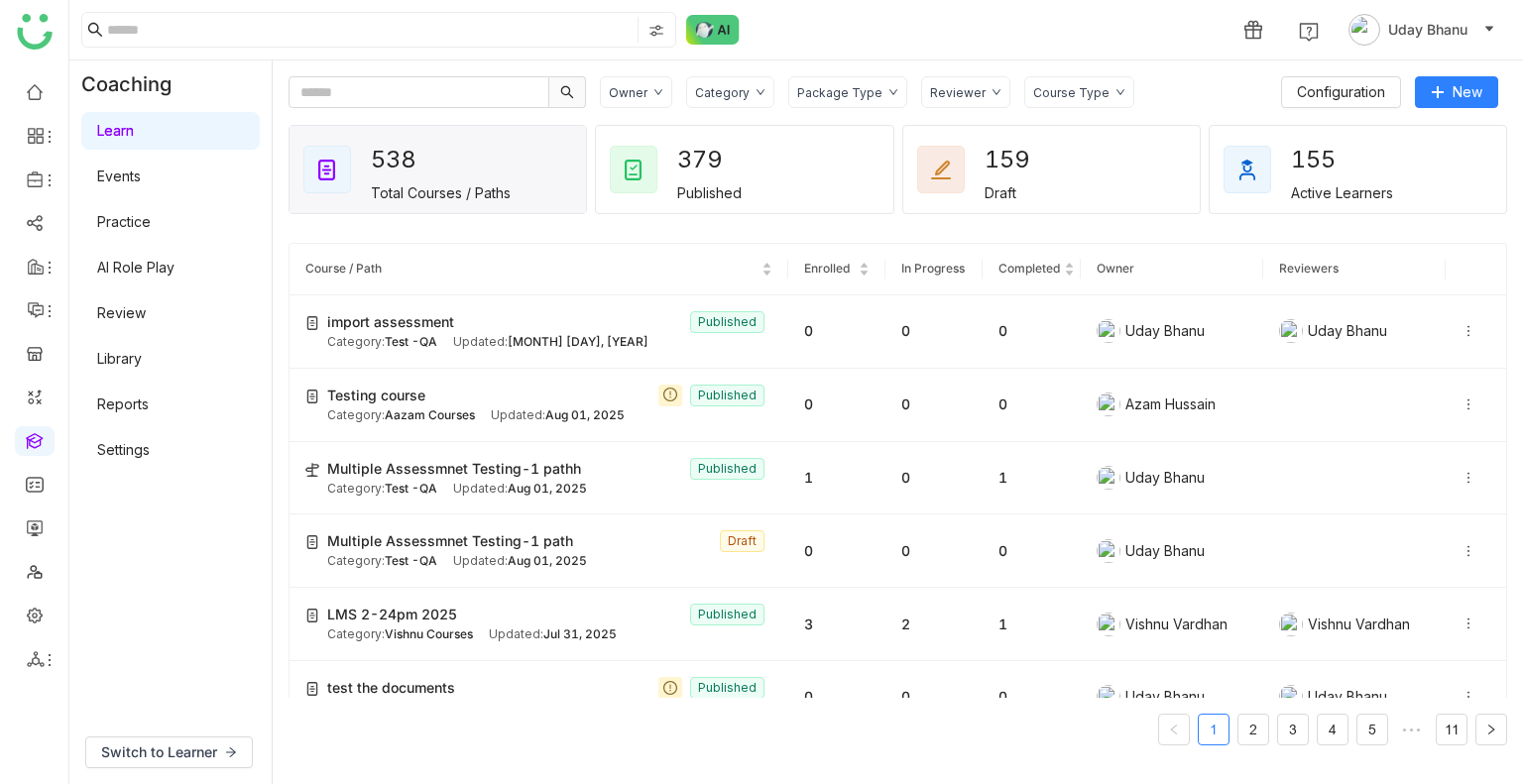 click on "Library" at bounding box center (119, 358) 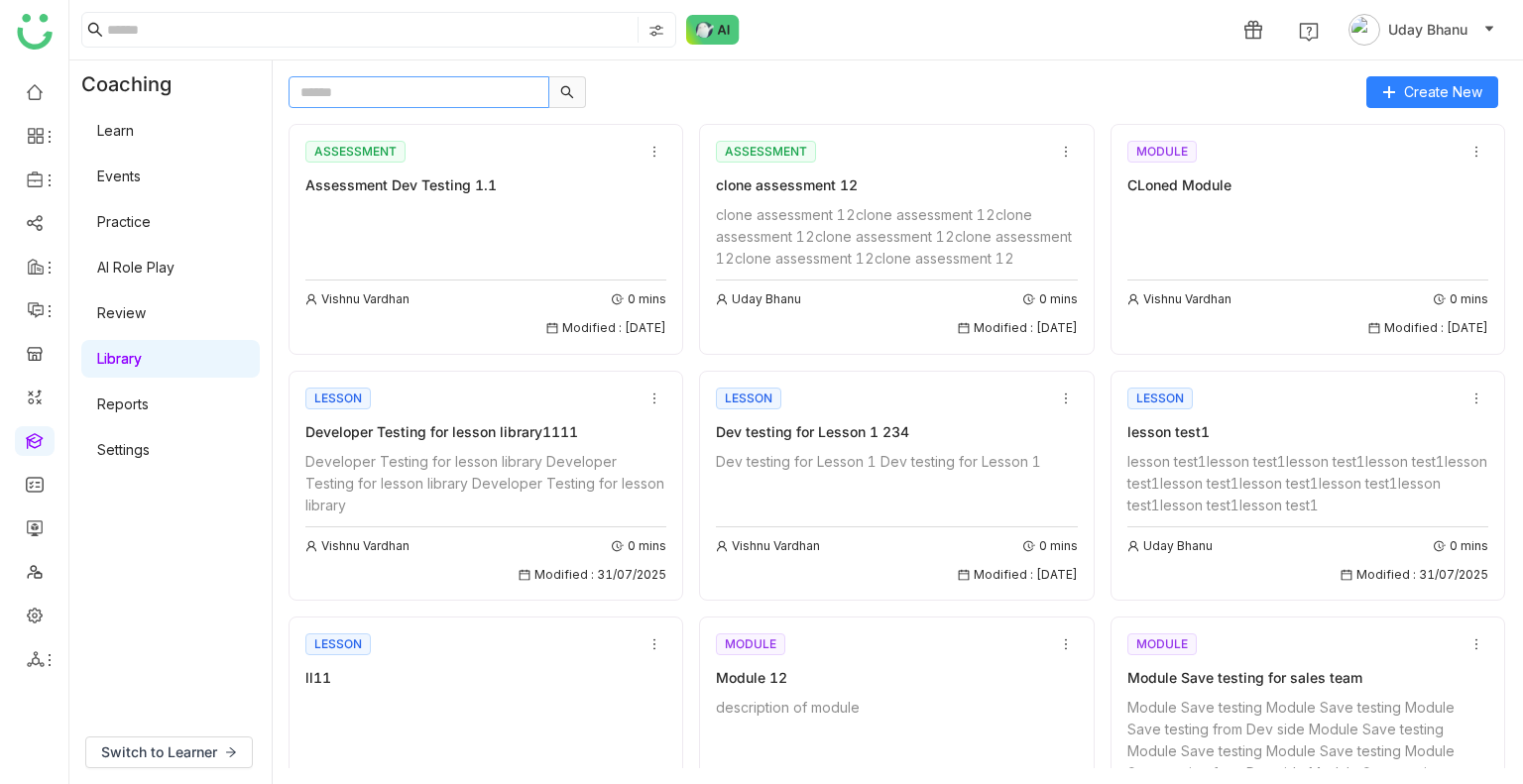 click 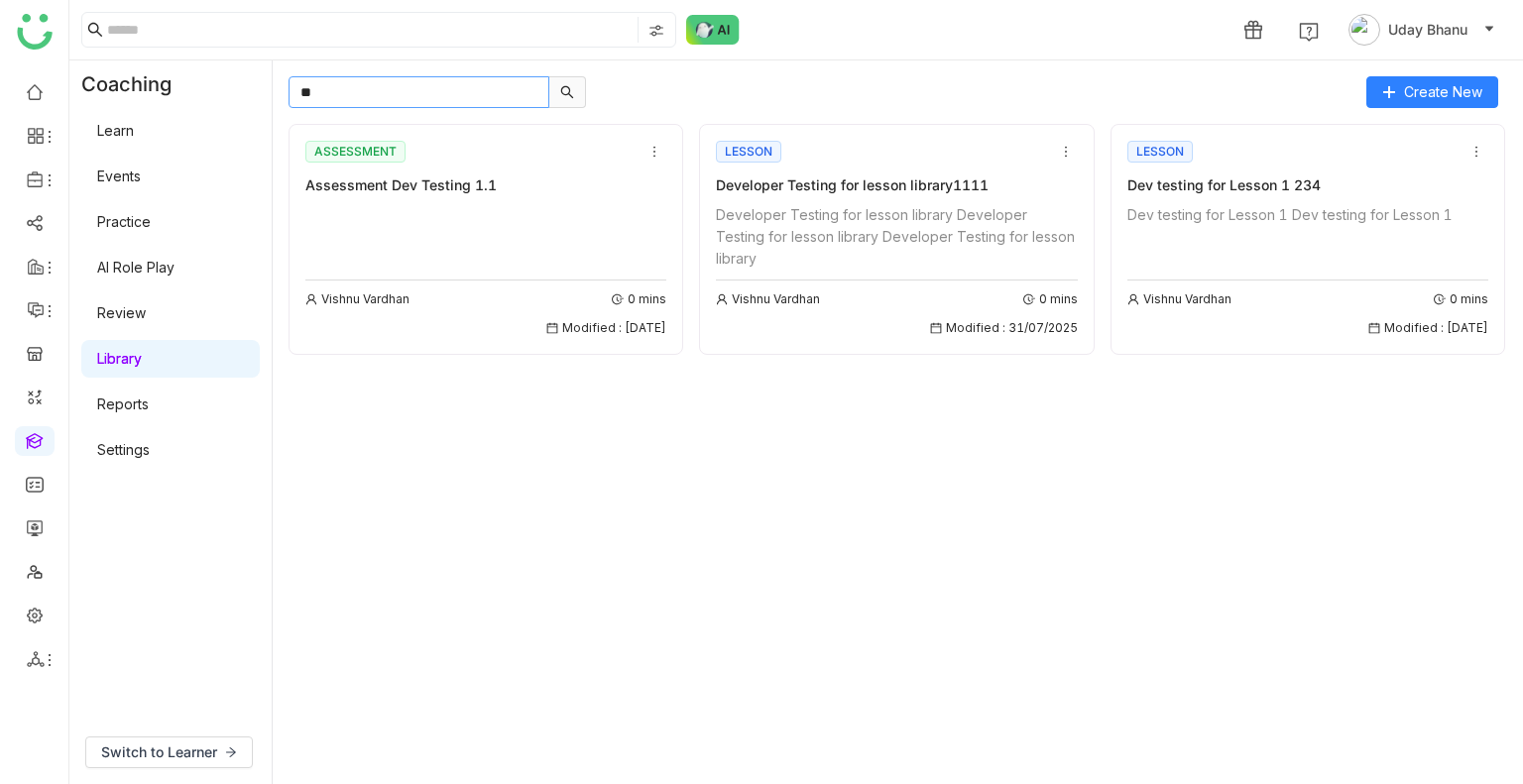 type on "*" 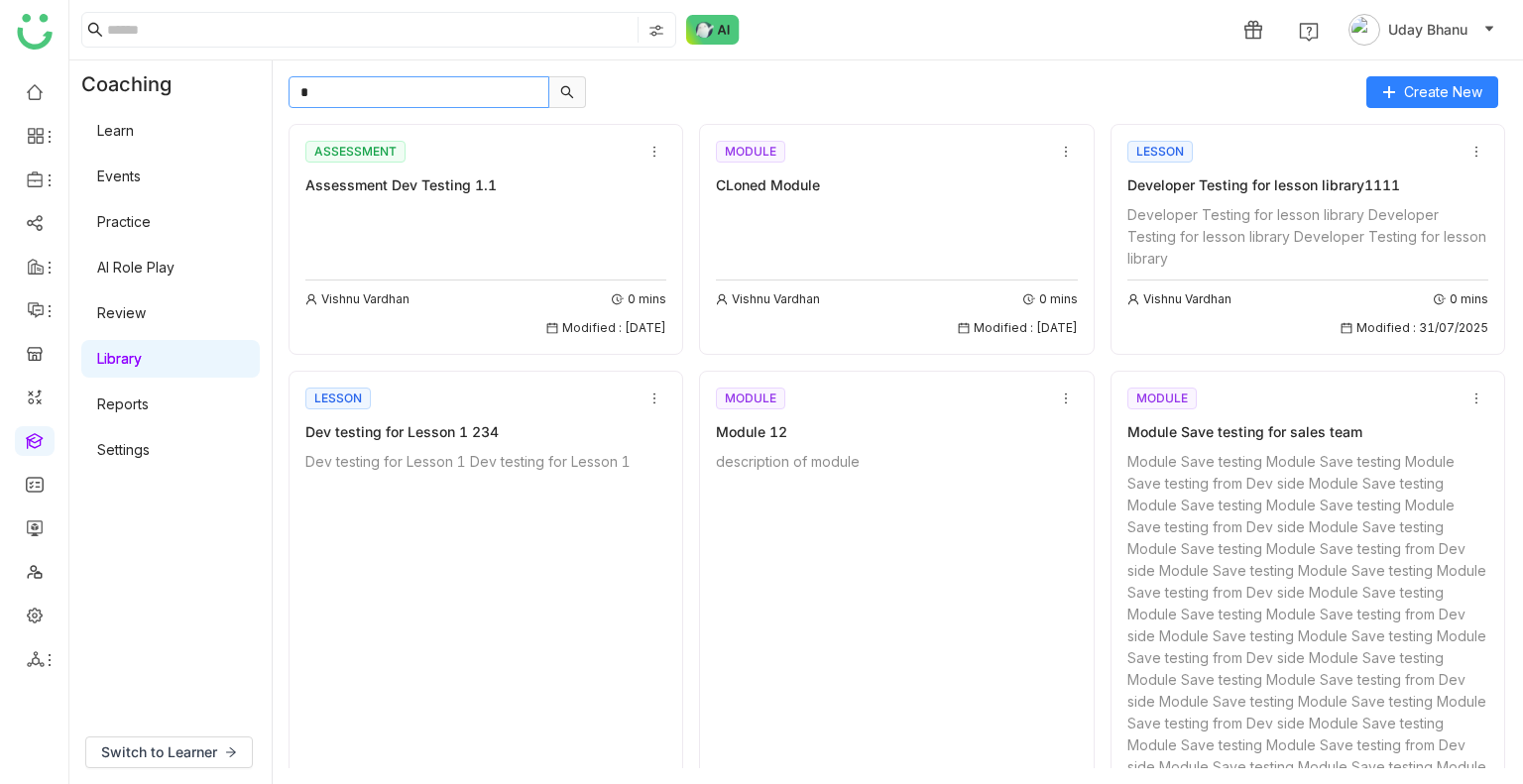type 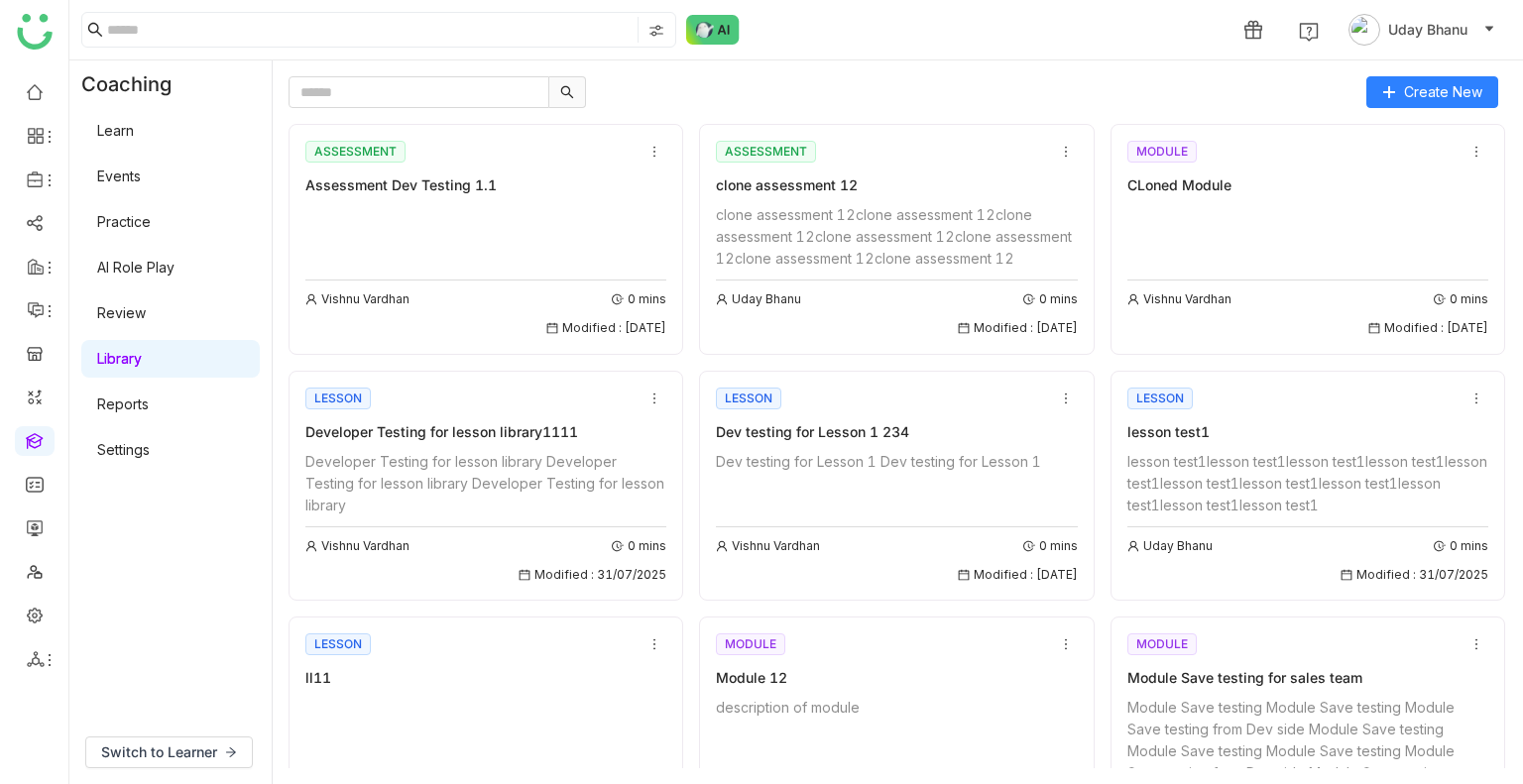 click on "clone assessment 12clone assessment 12clone assessment 12clone assessment 12clone assessment 12clone assessment 12clone assessment 12" 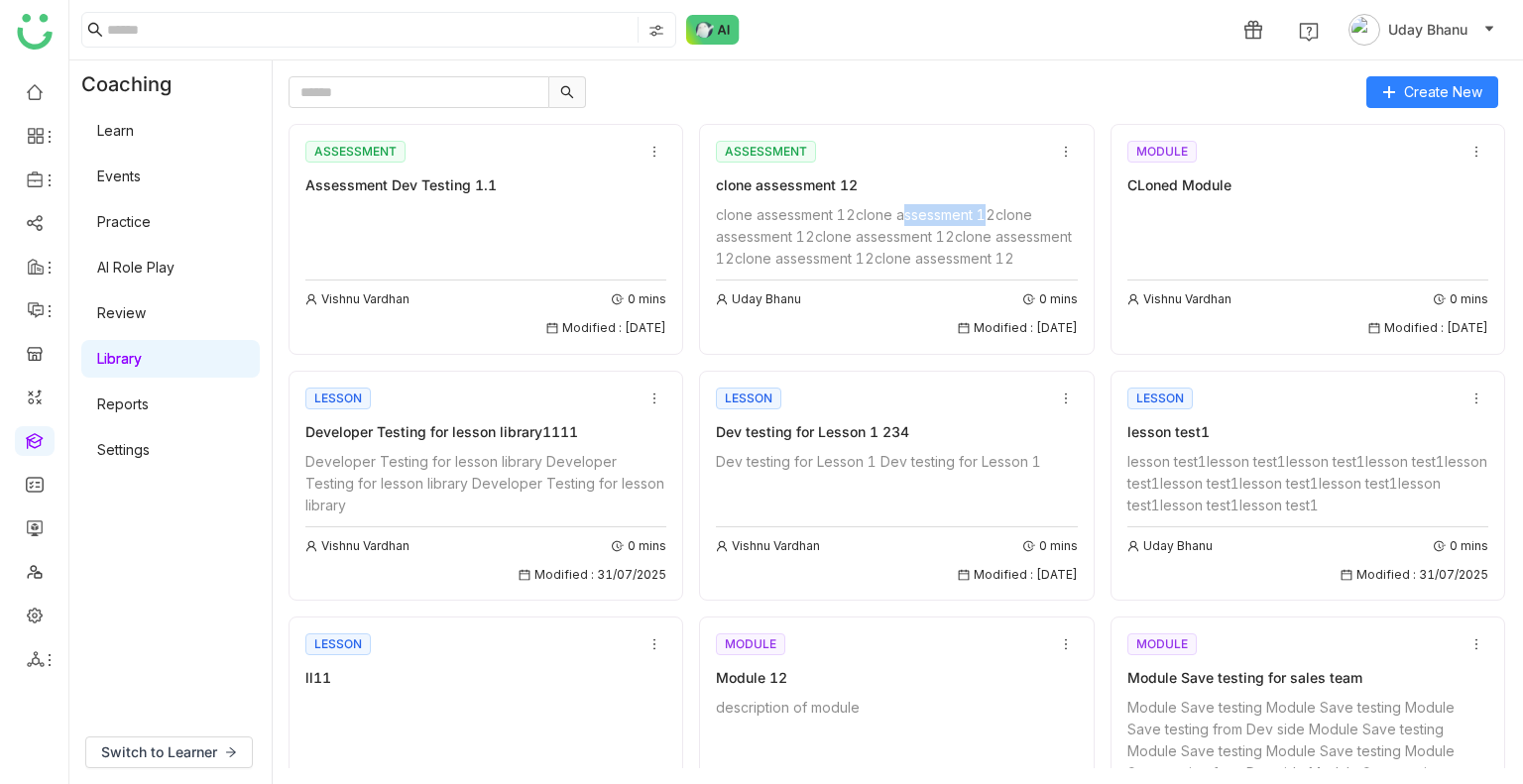 click on "clone assessment 12clone assessment 12clone assessment 12clone assessment 12clone assessment 12clone assessment 12clone assessment 12" 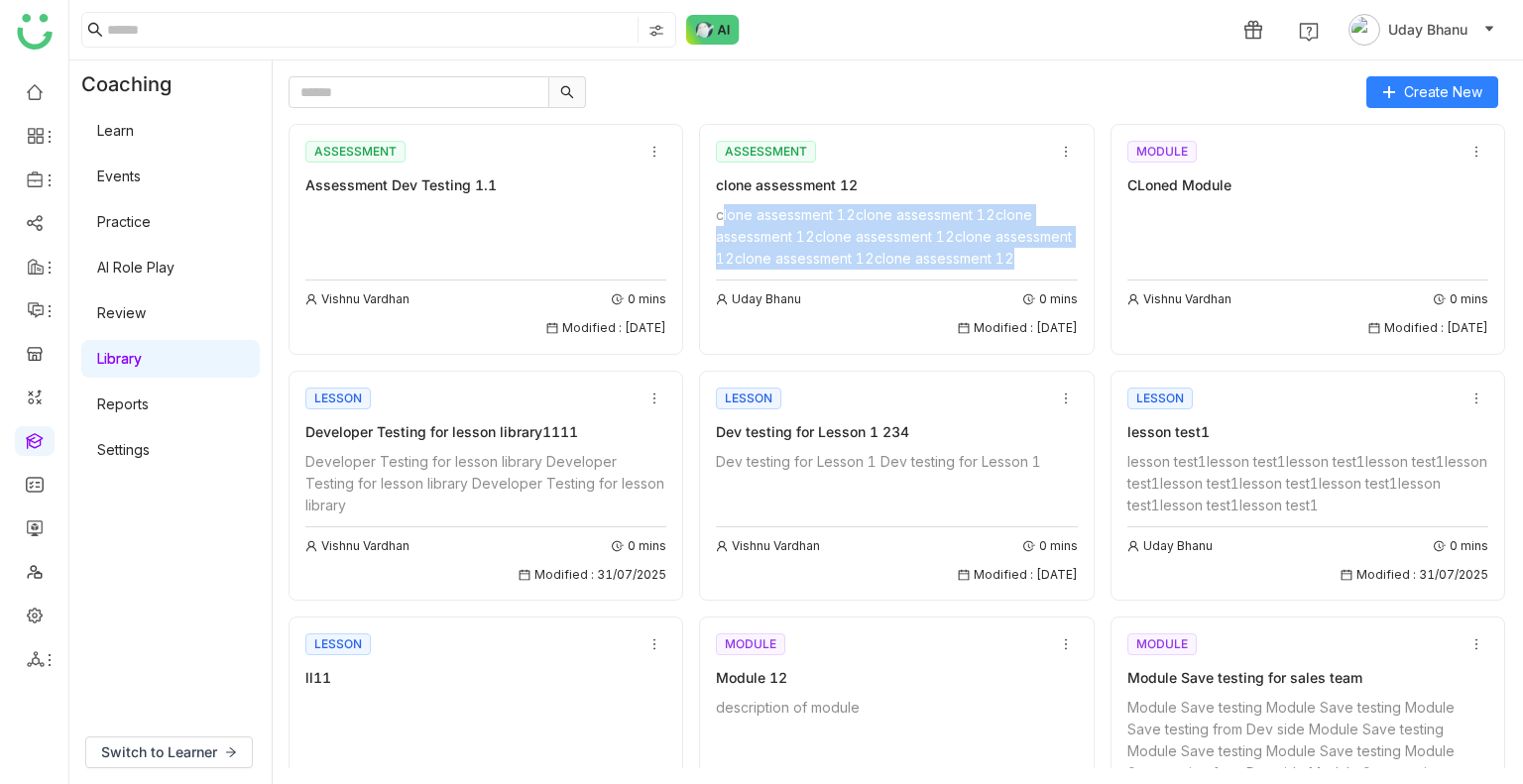 click on "clone assessment 12clone assessment 12clone assessment 12clone assessment 12clone assessment 12clone assessment 12clone assessment 12" 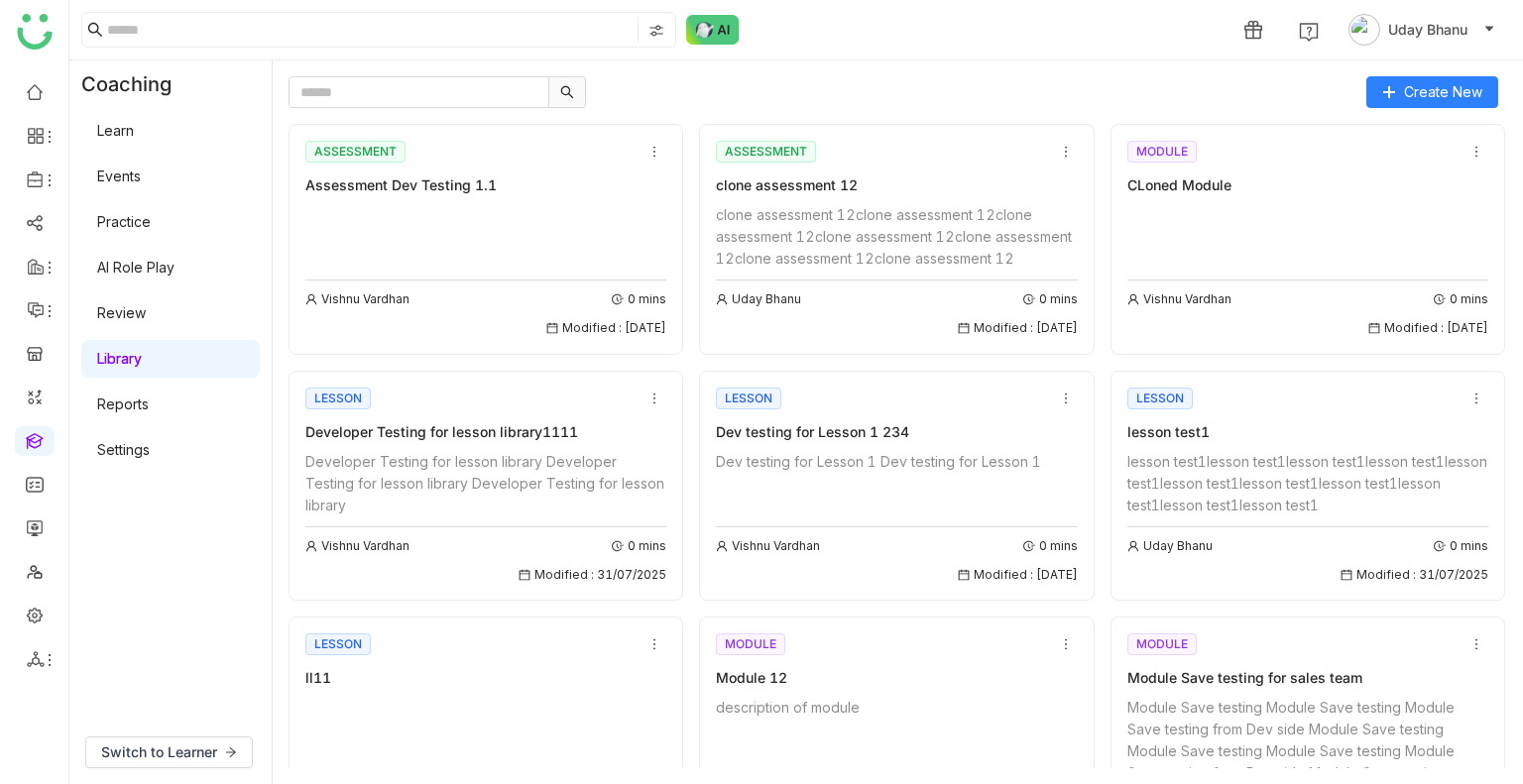 click on "clone assessment 12" 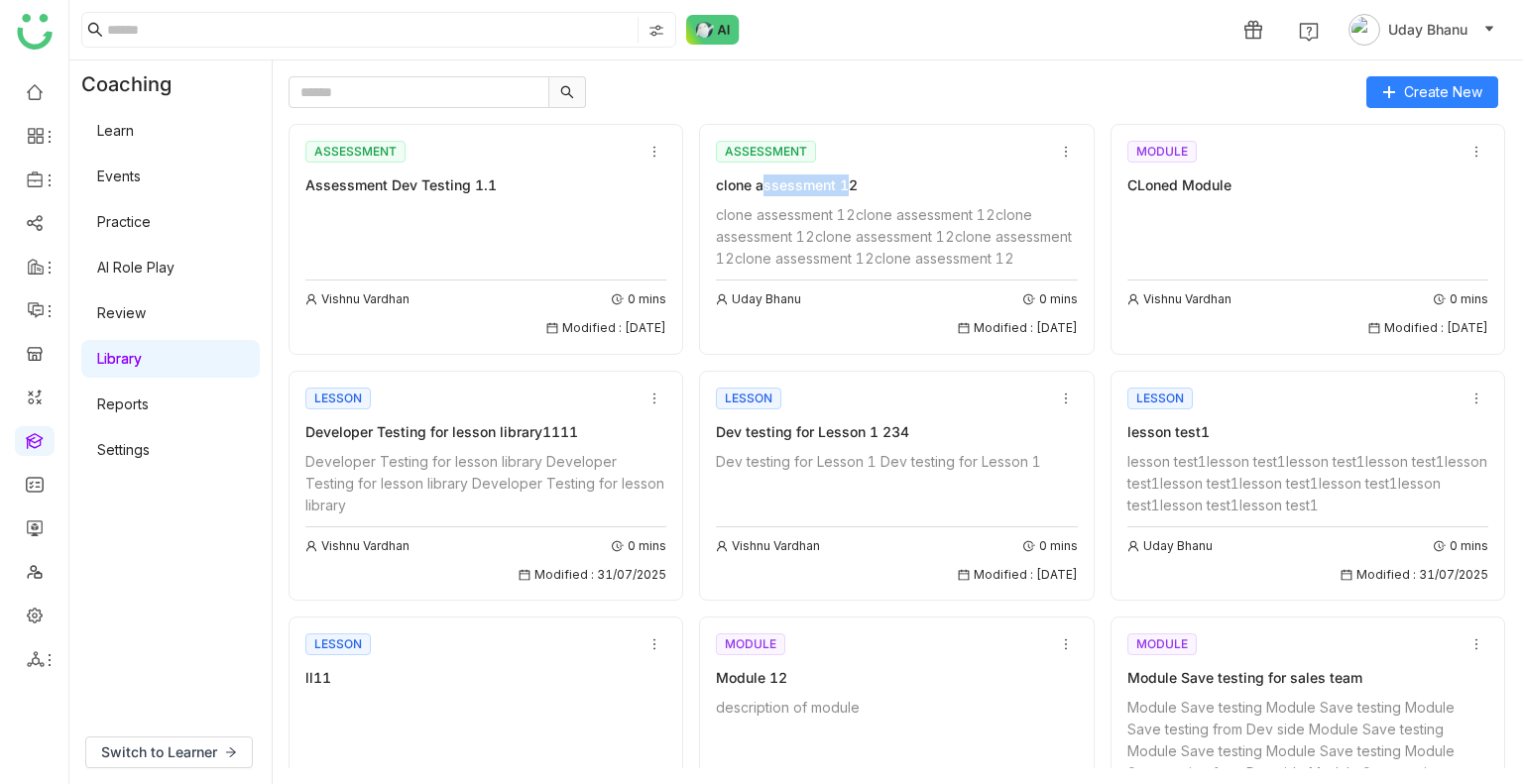 click on "clone assessment 12" 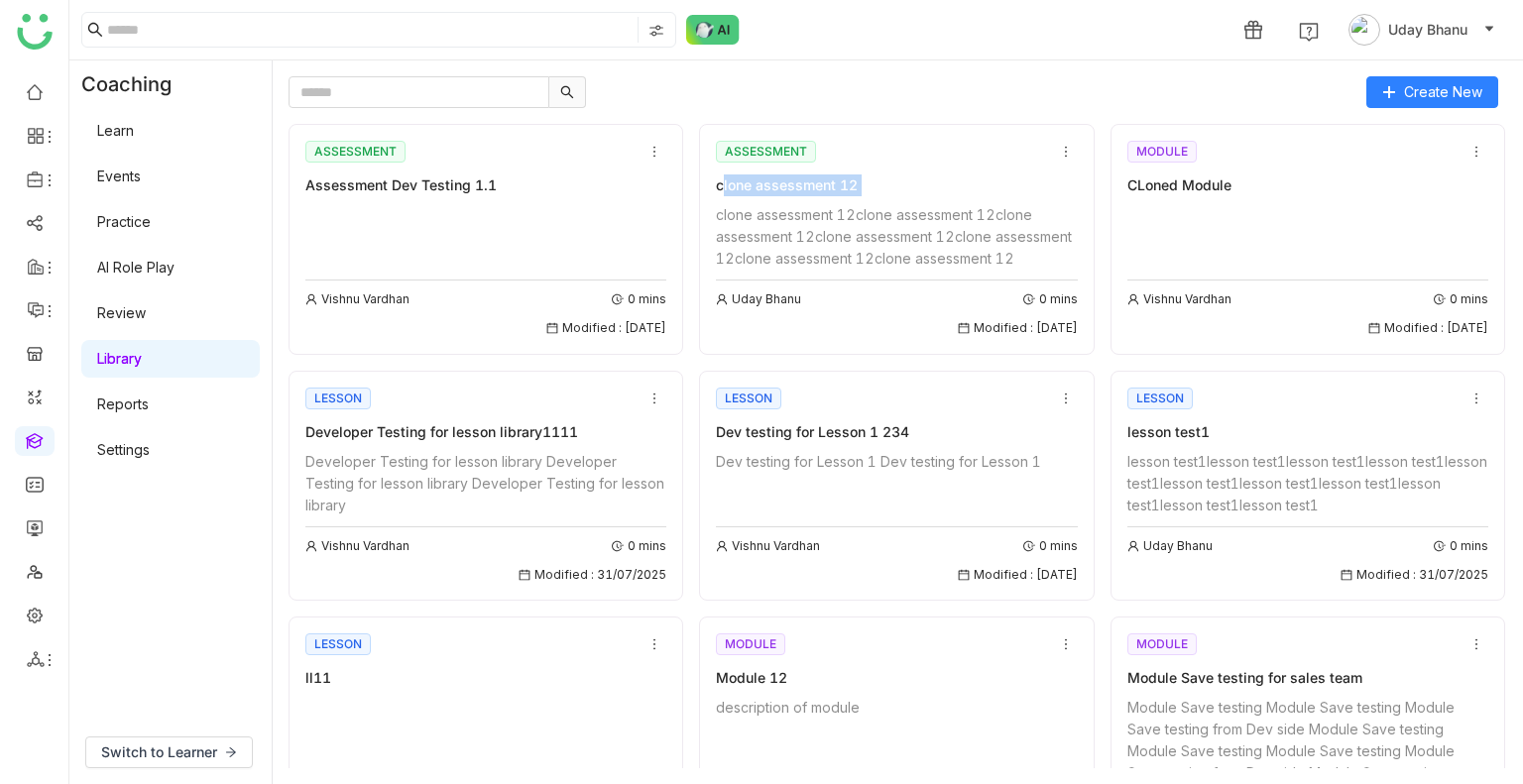 click on "clone assessment 12" 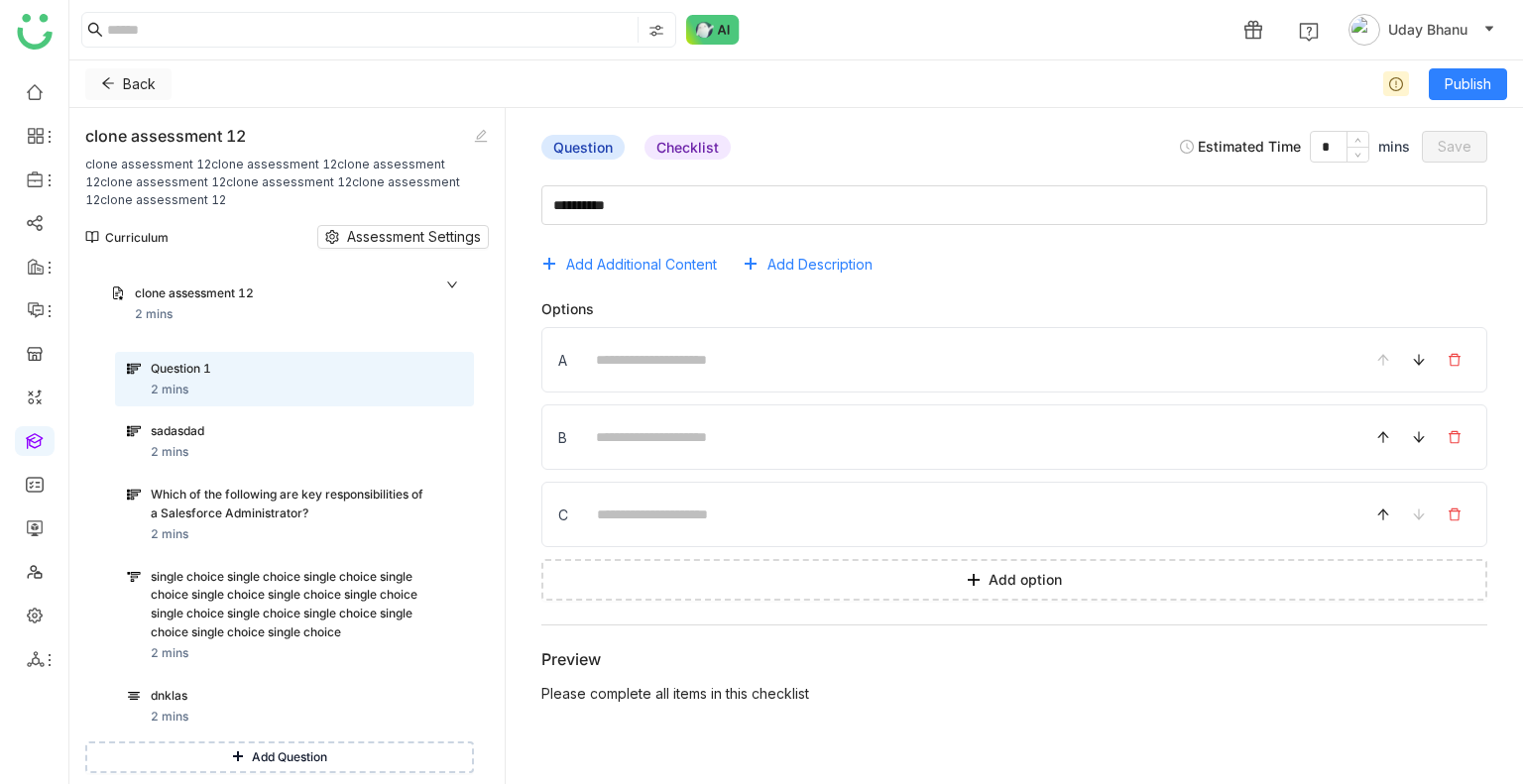 click 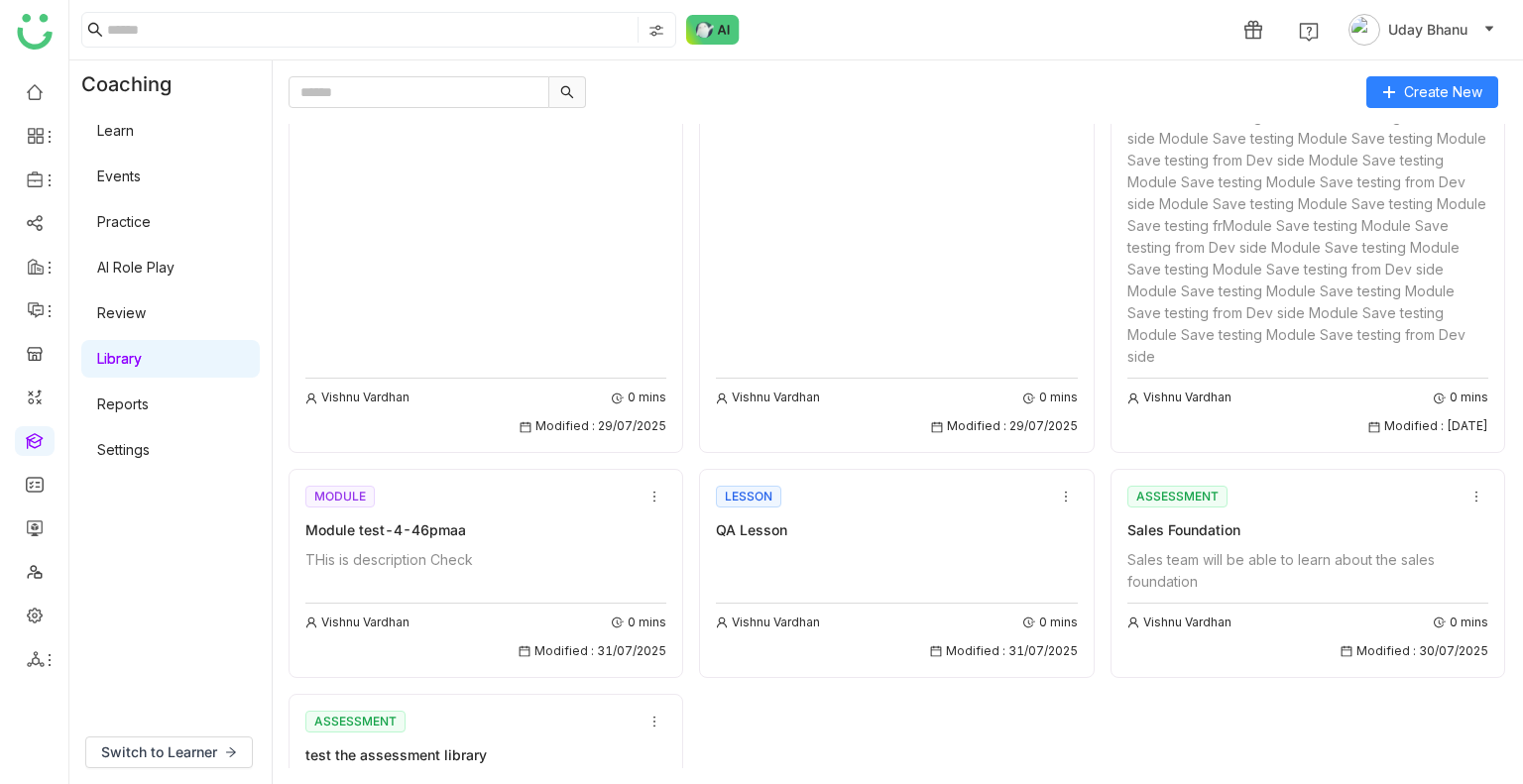 scroll, scrollTop: 940, scrollLeft: 0, axis: vertical 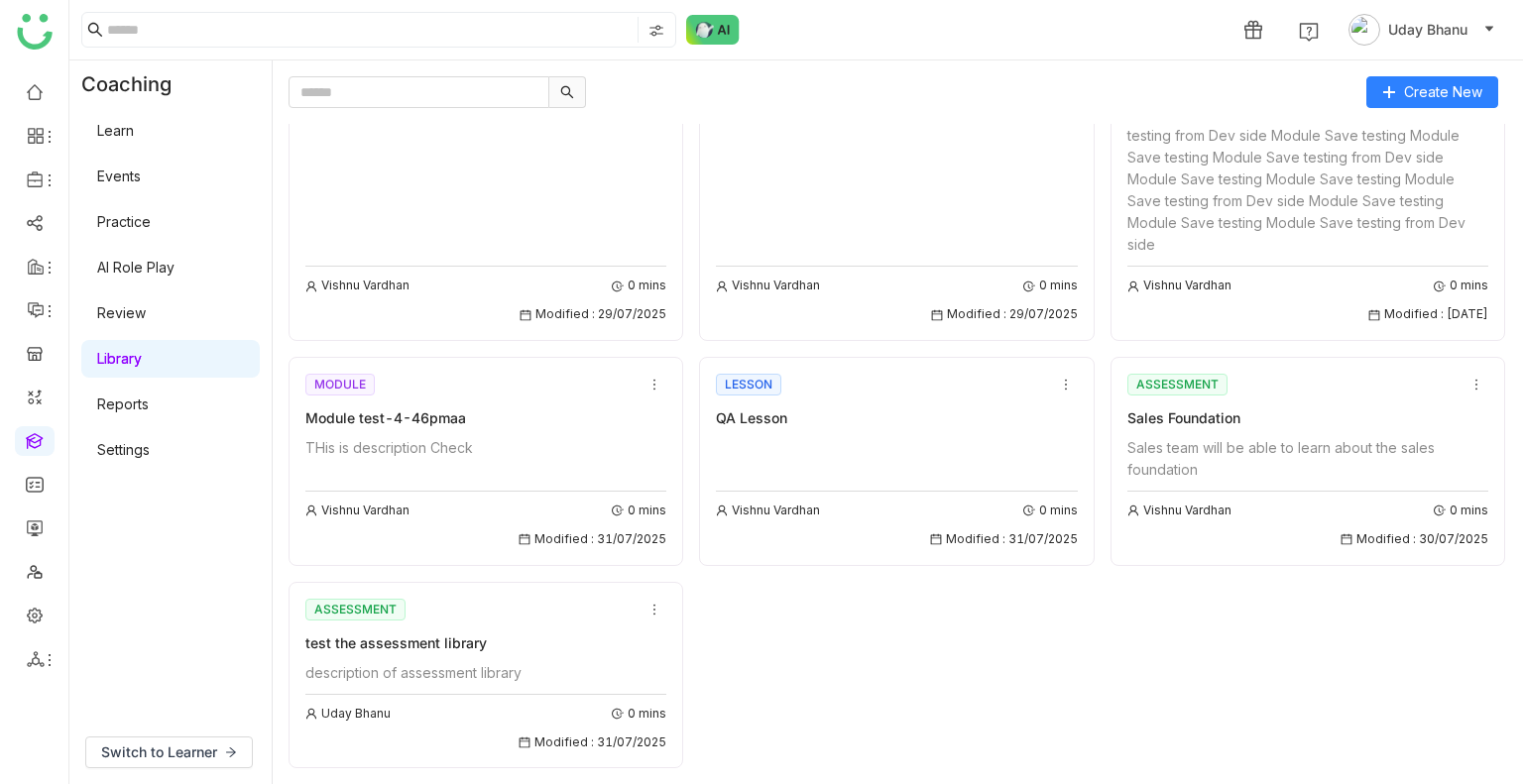 click on "test the assessment library" 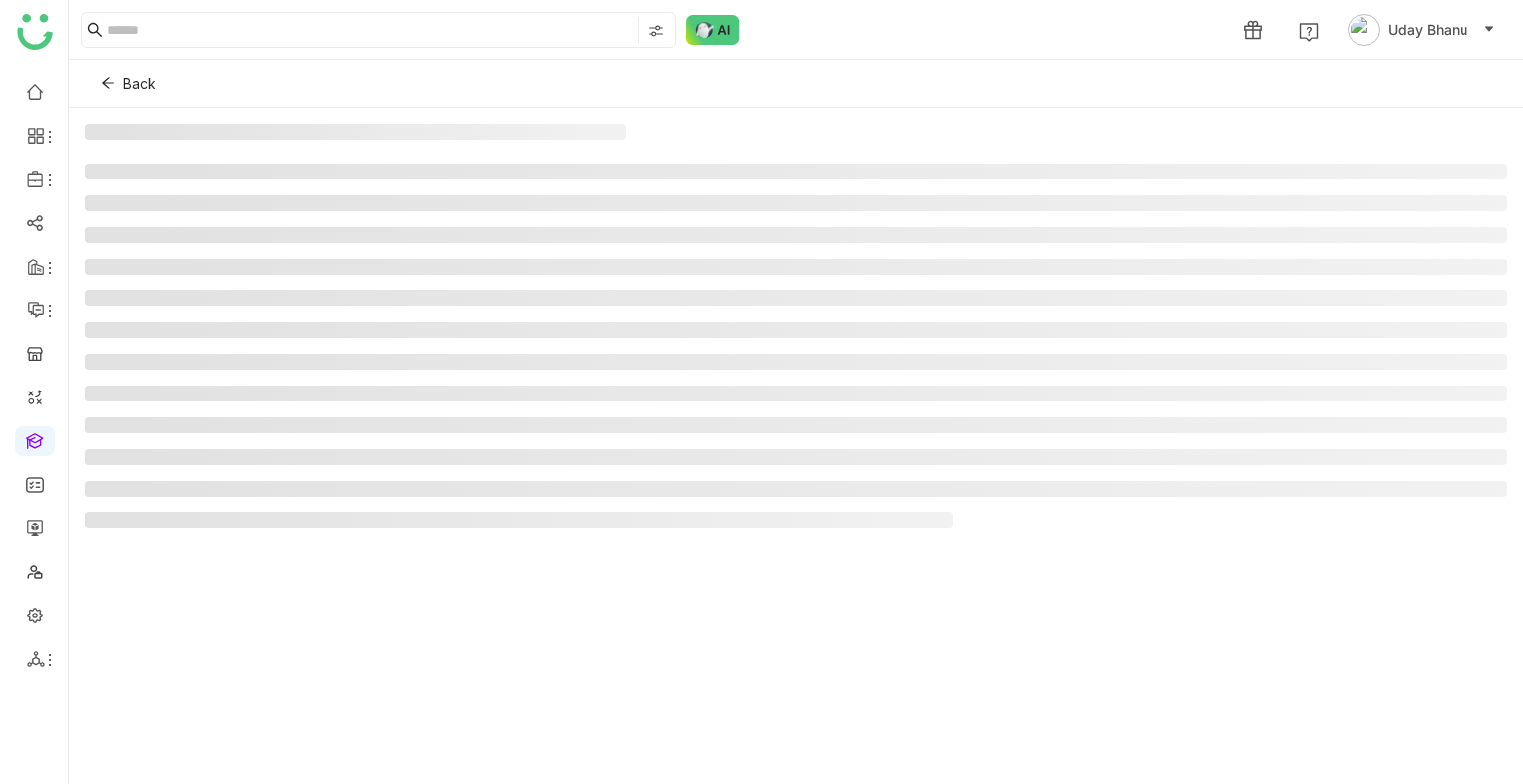 click 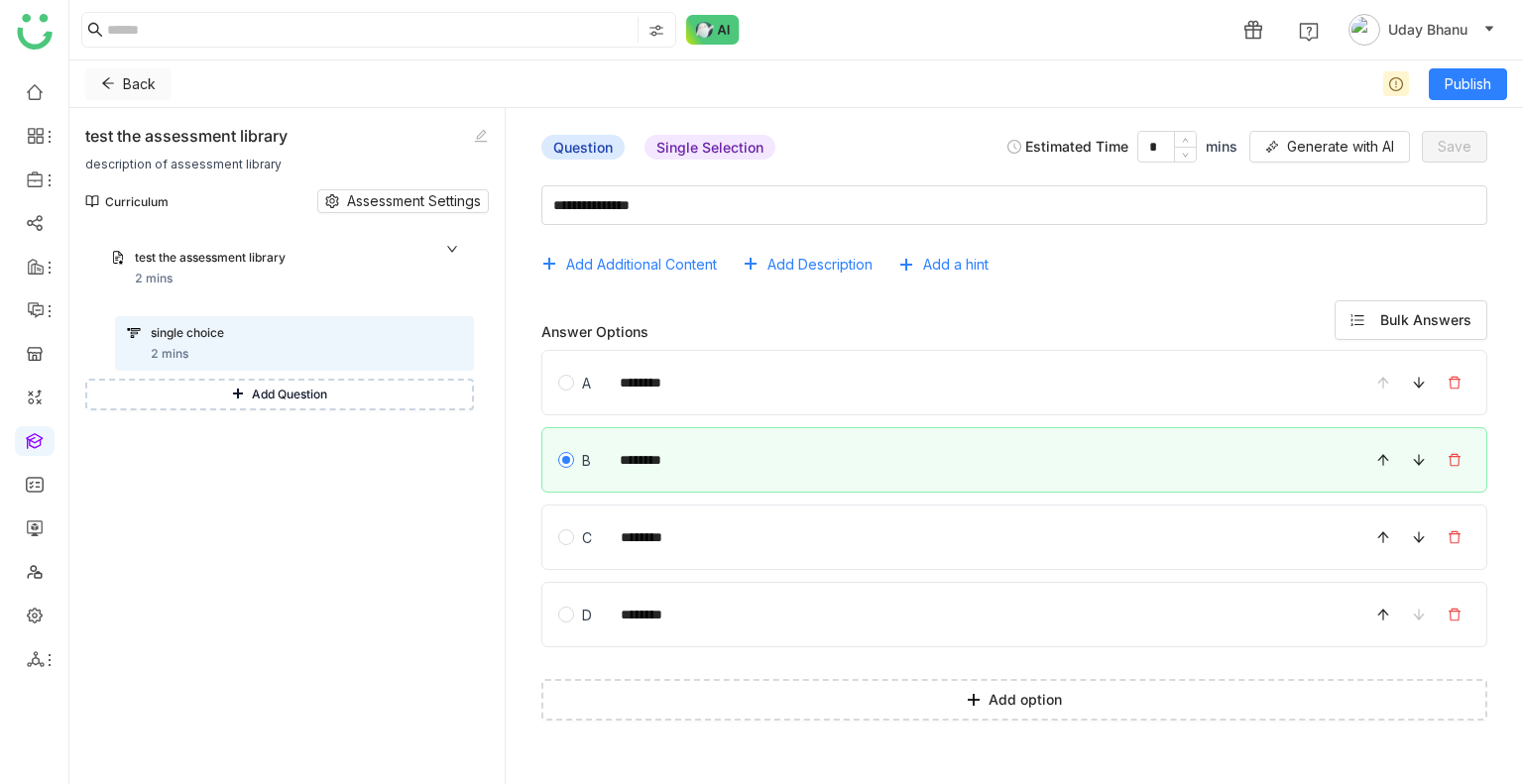 click 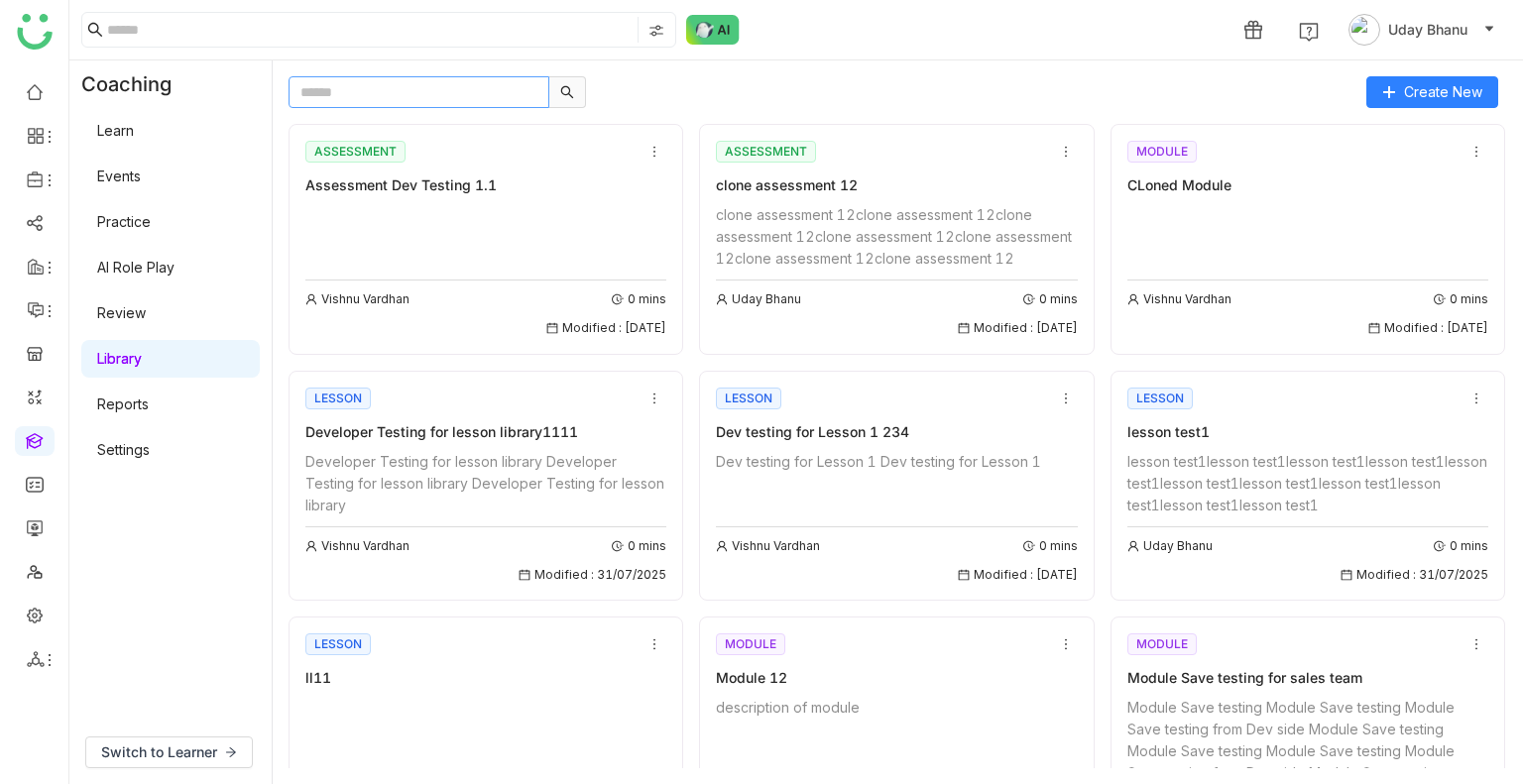 click 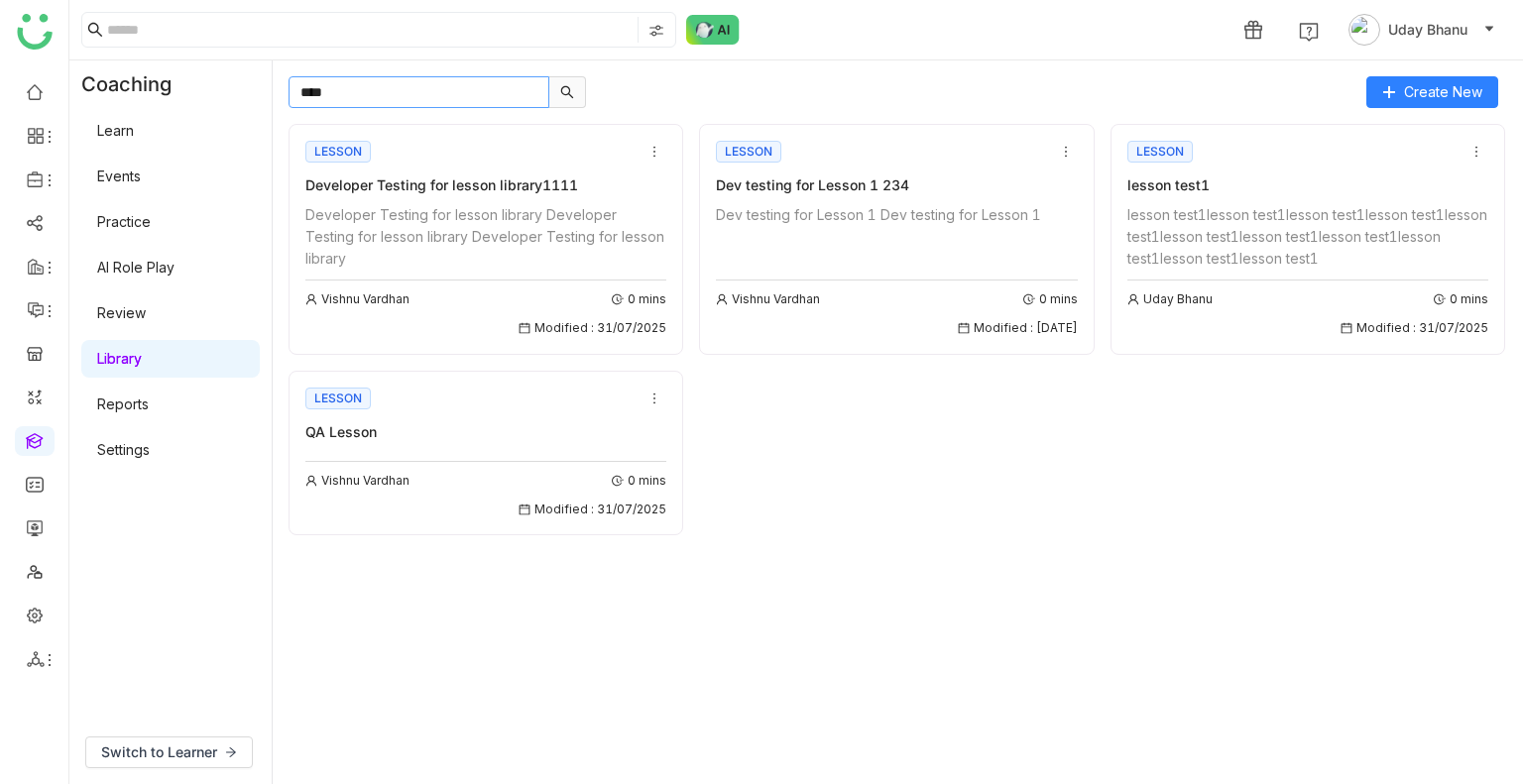 type on "****" 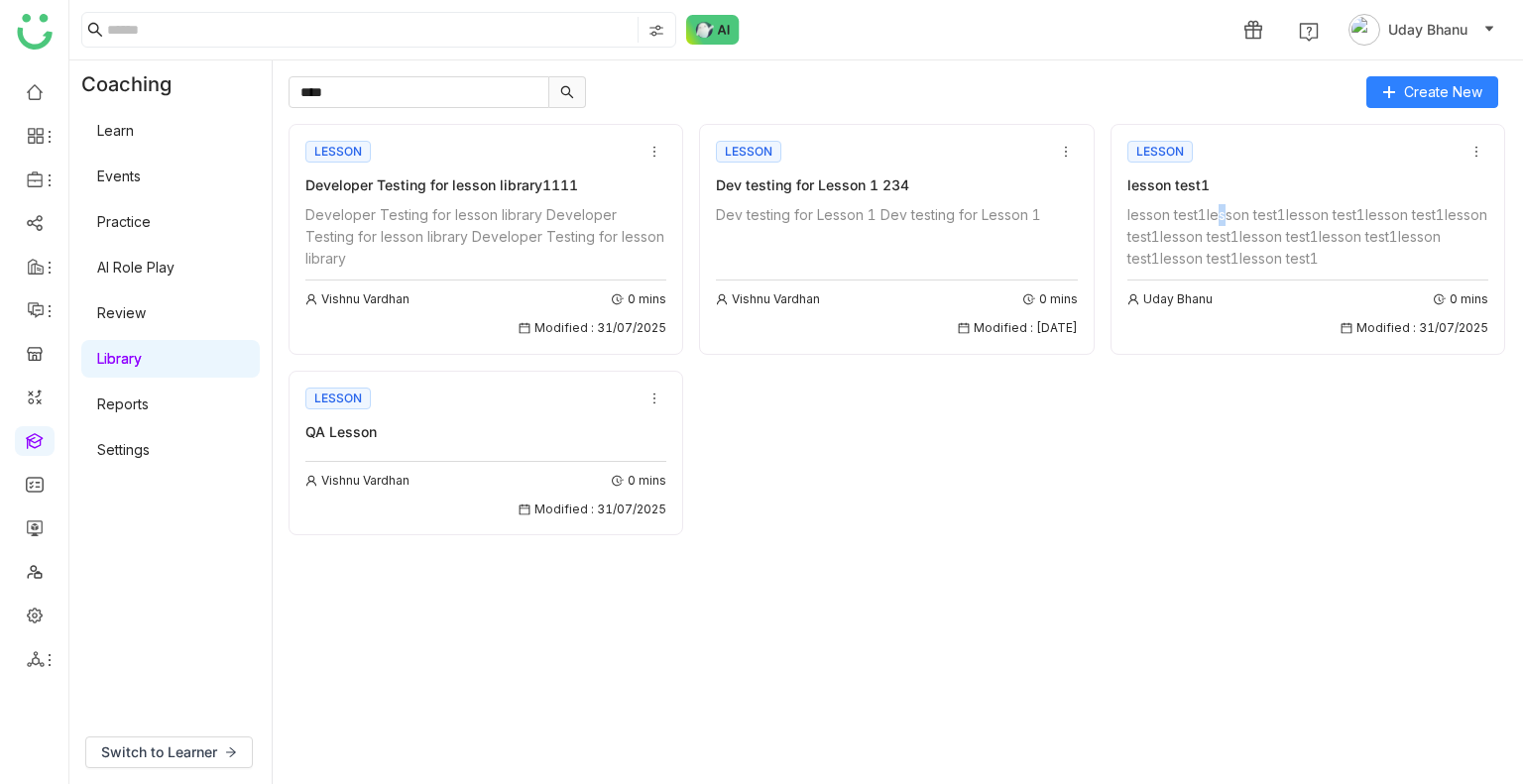 click on "lesson test1lesson test1lesson test1lesson test1lesson test1lesson test1lesson test1lesson test1lesson test1lesson test1lesson test1" 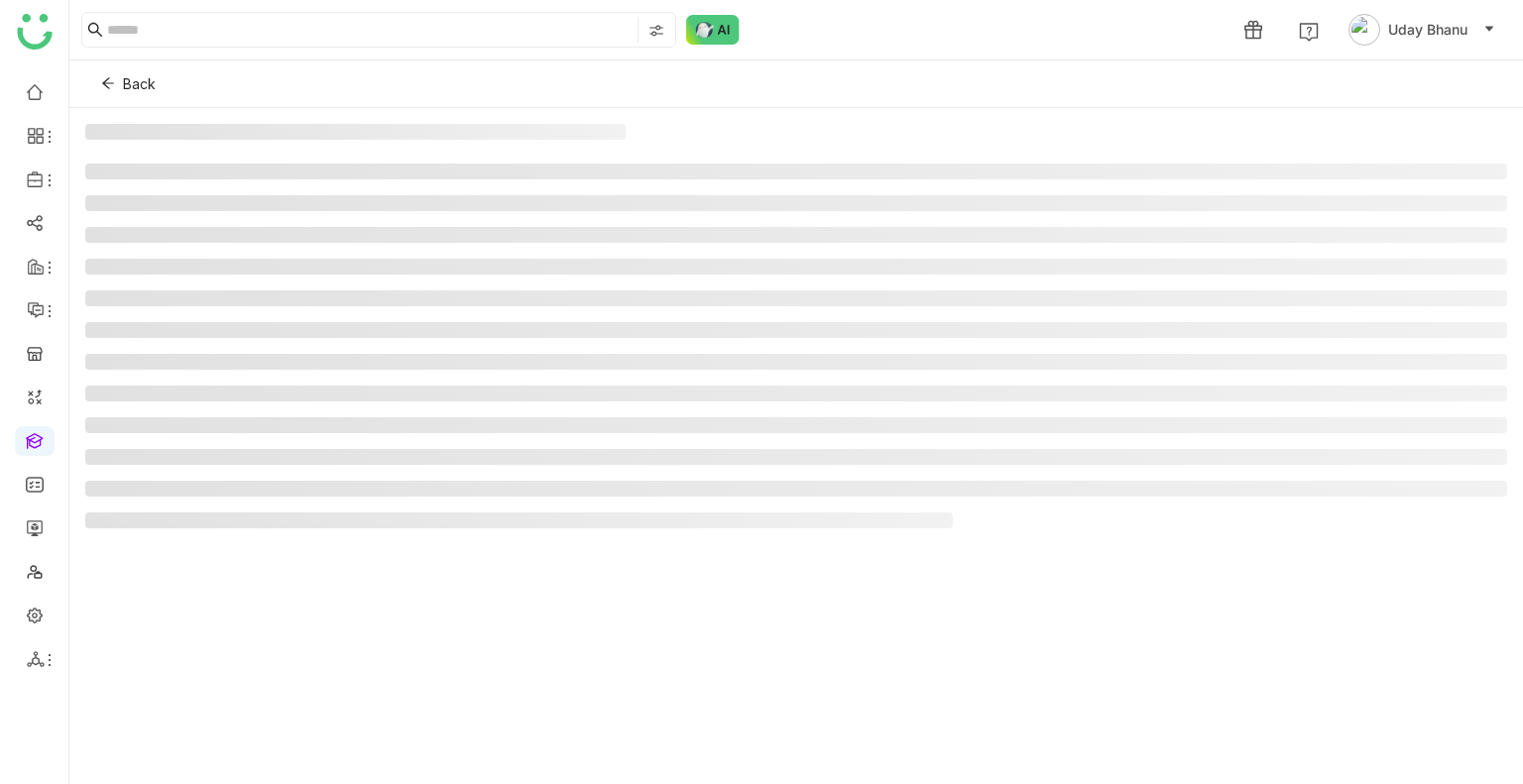 click 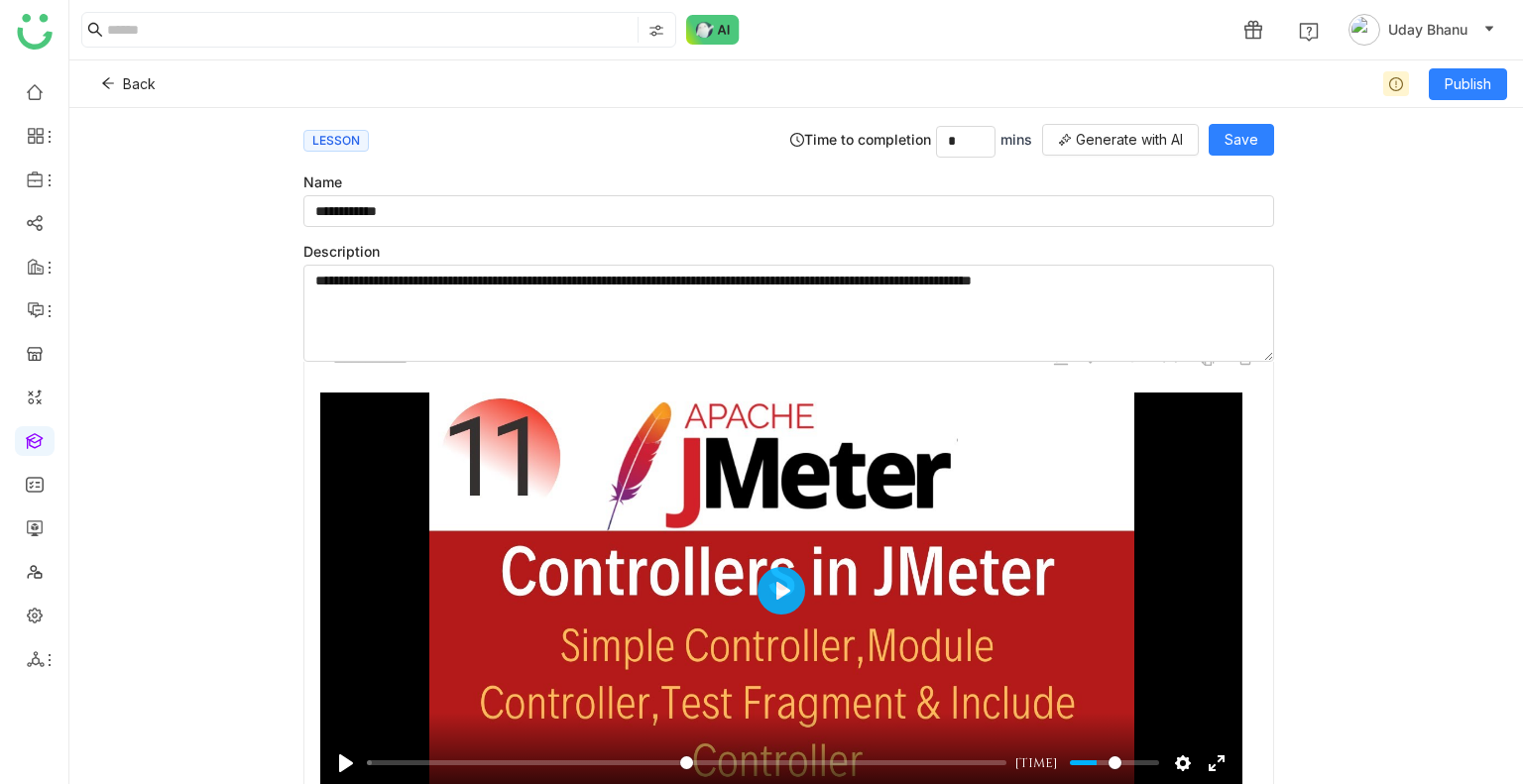 scroll, scrollTop: 2904, scrollLeft: 0, axis: vertical 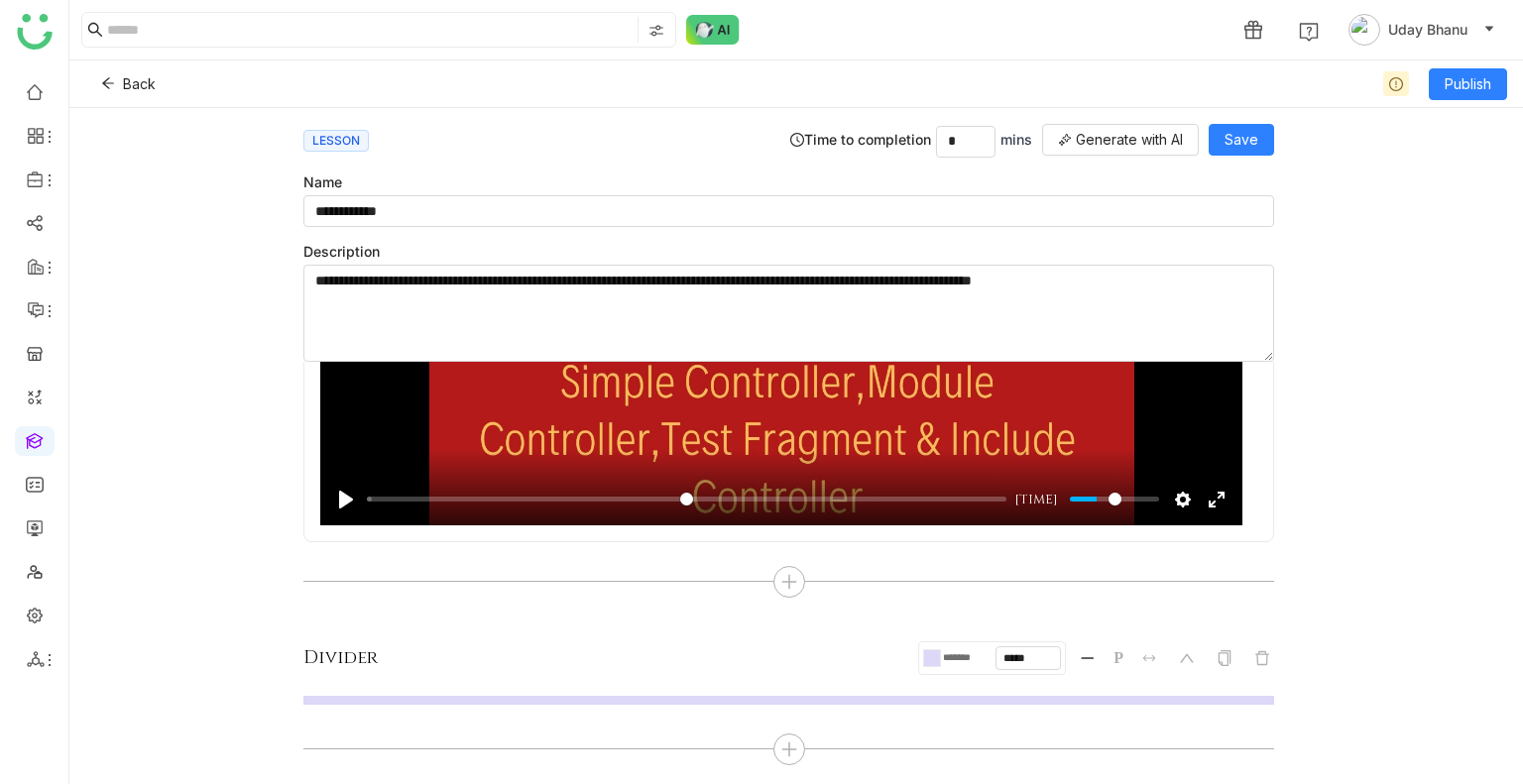 click on "Divider      ******* *****
P" at bounding box center (788, 705) 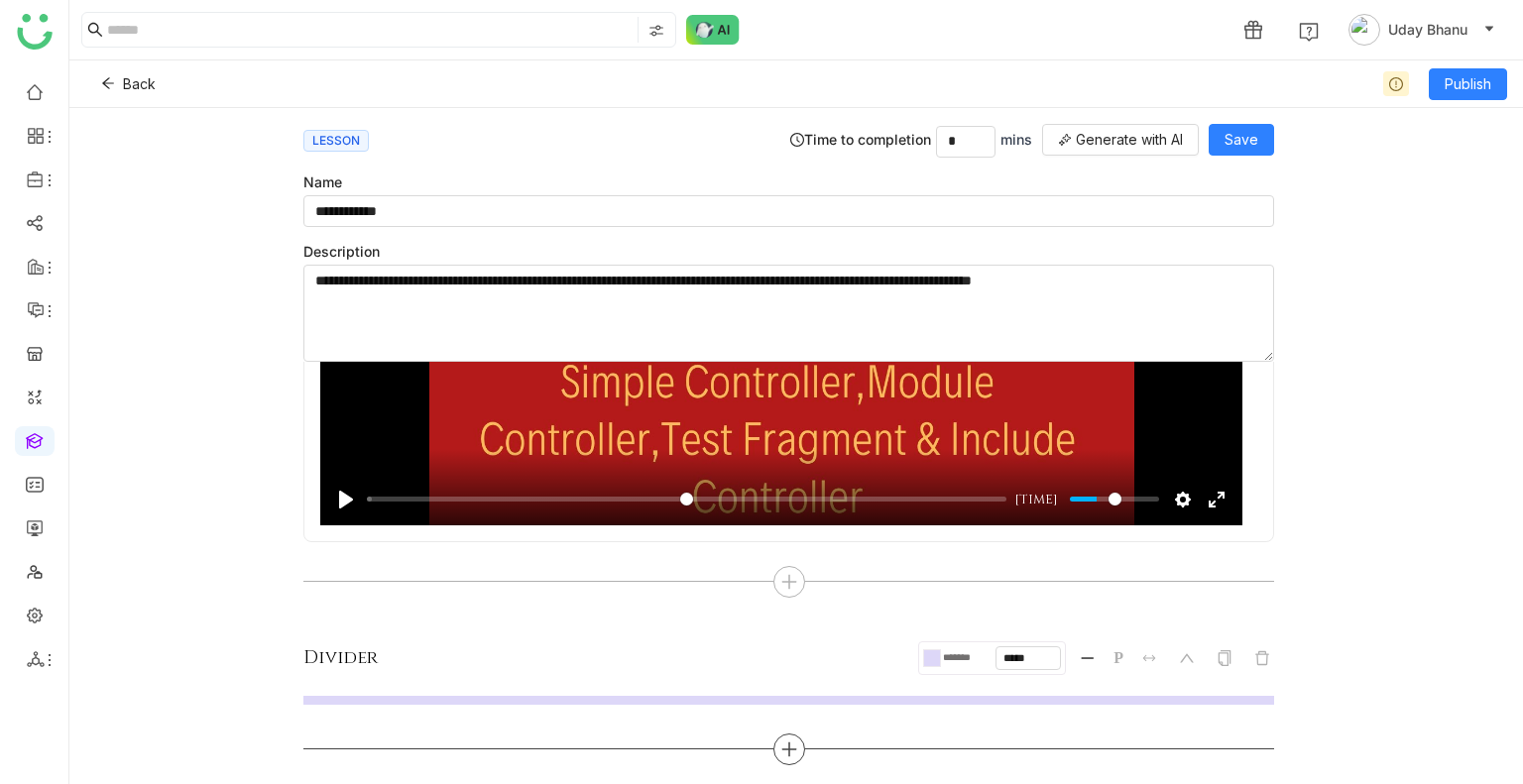 click 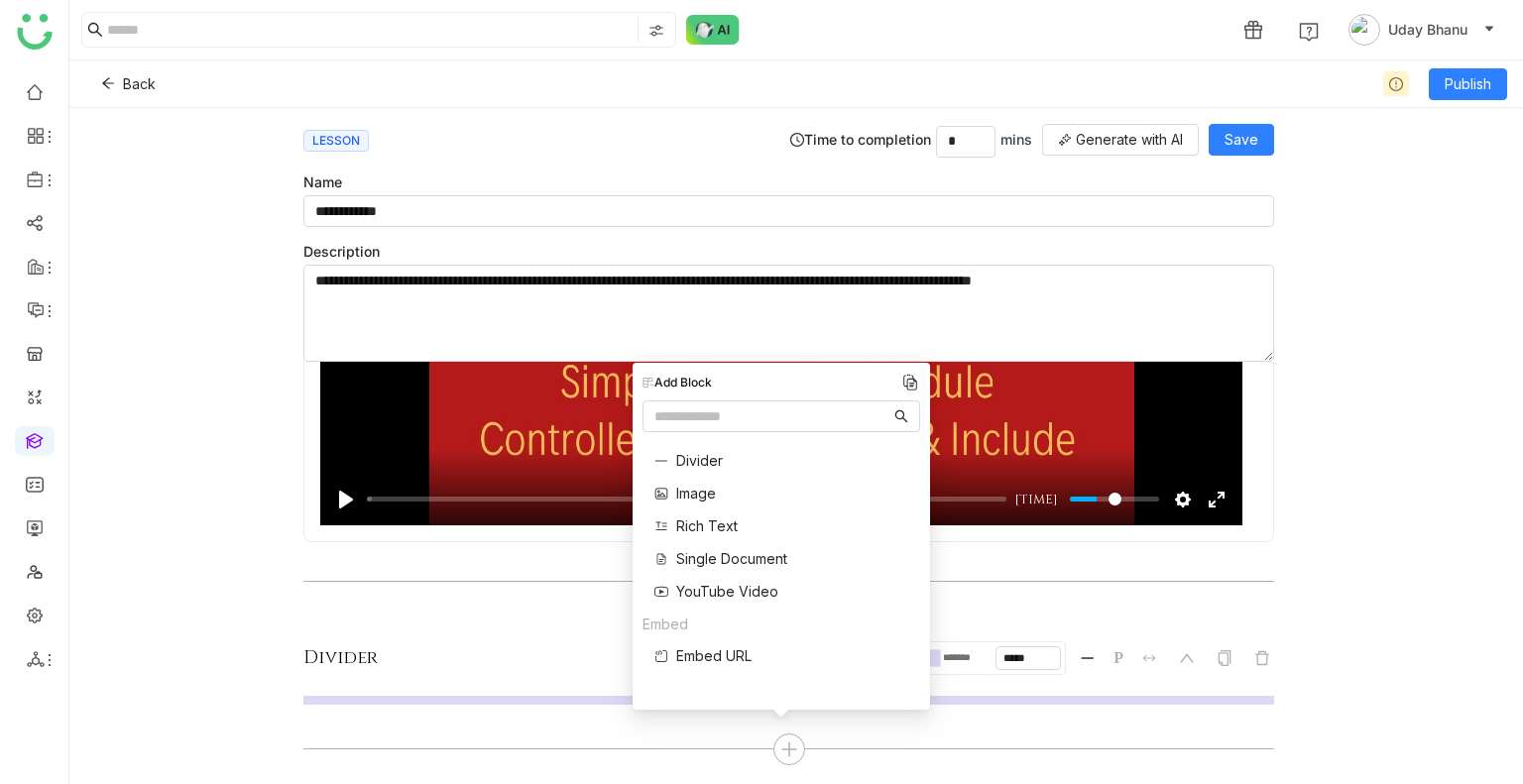 click on "Rich Text" at bounding box center (707, 525) 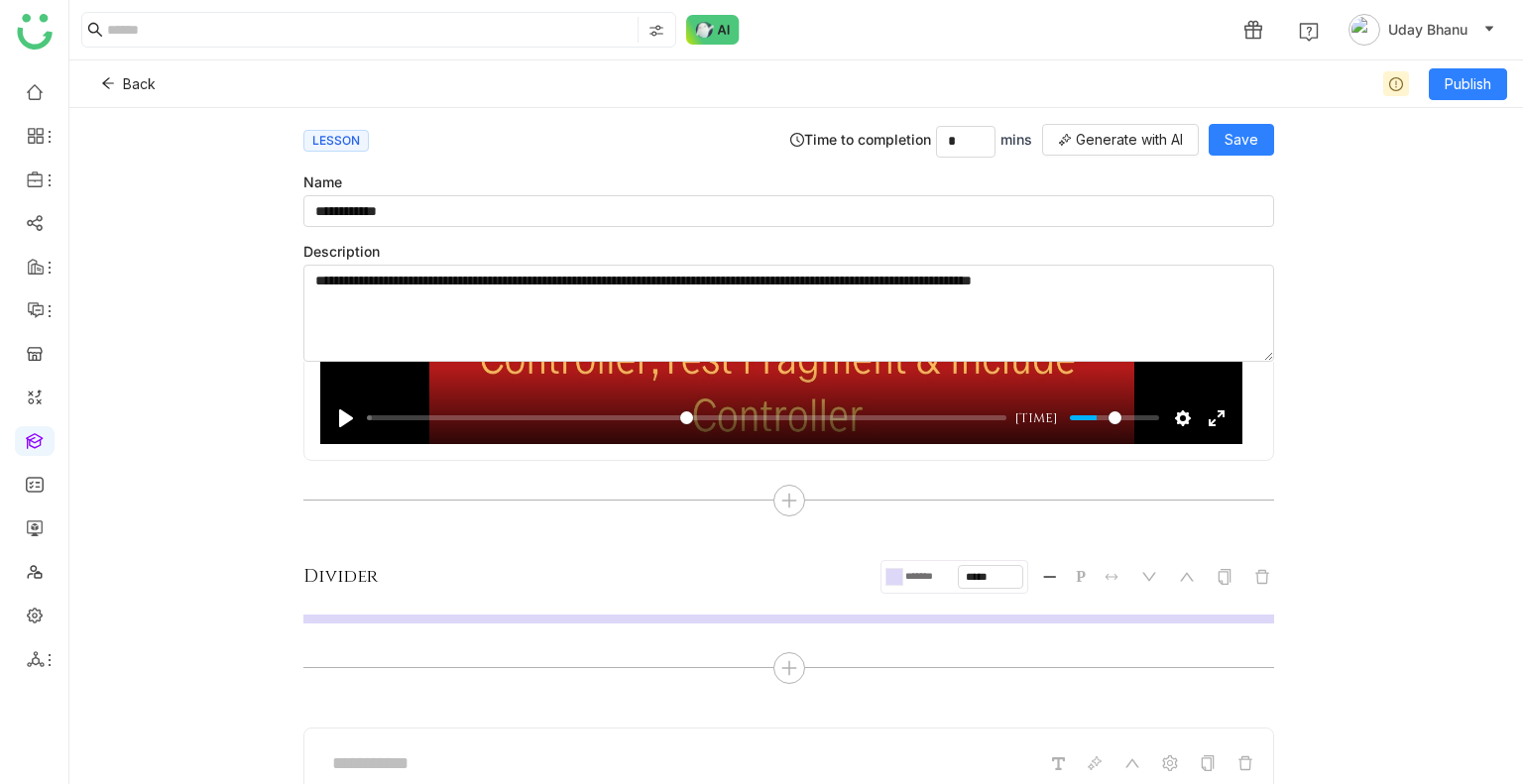 scroll, scrollTop: 3199, scrollLeft: 0, axis: vertical 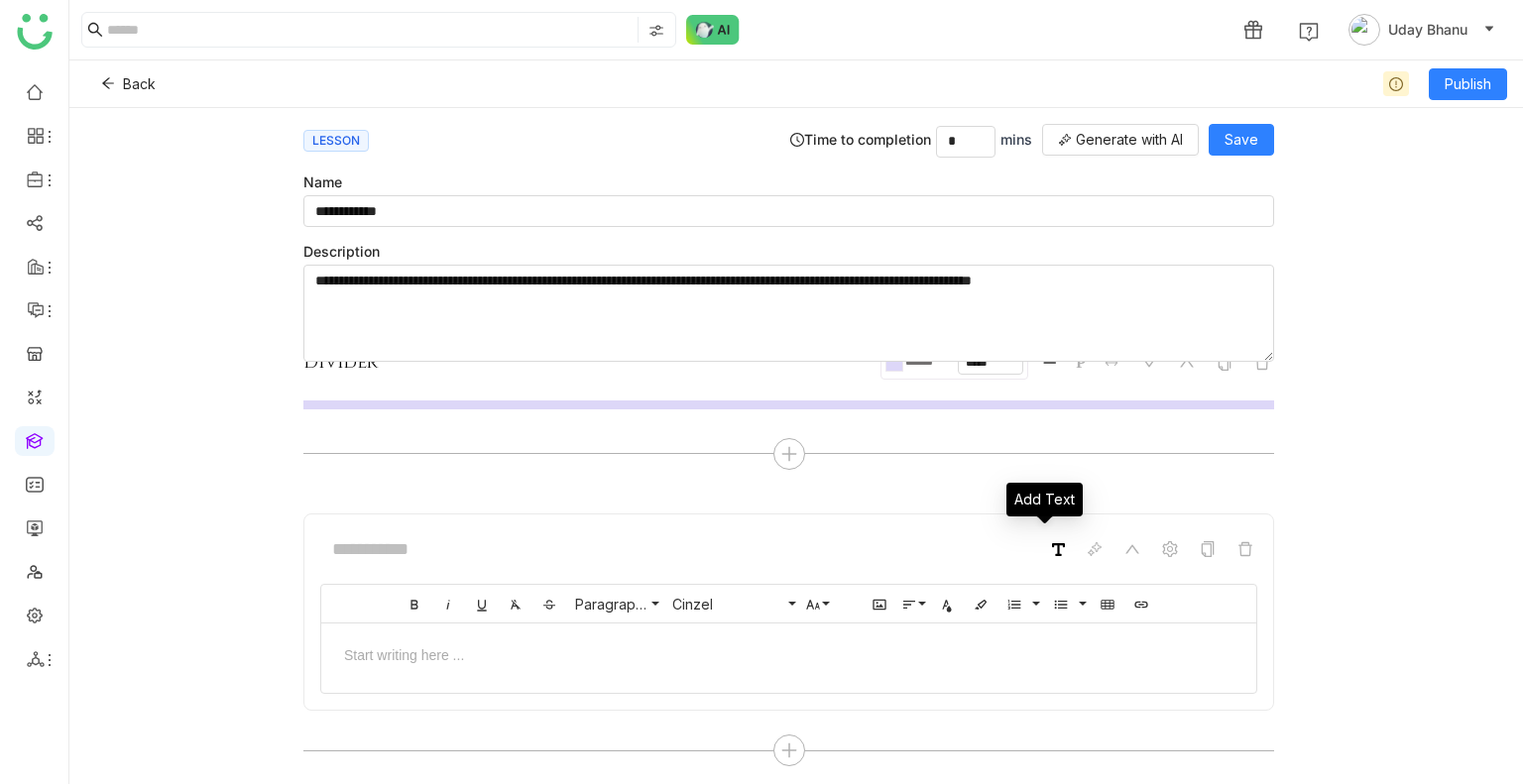click 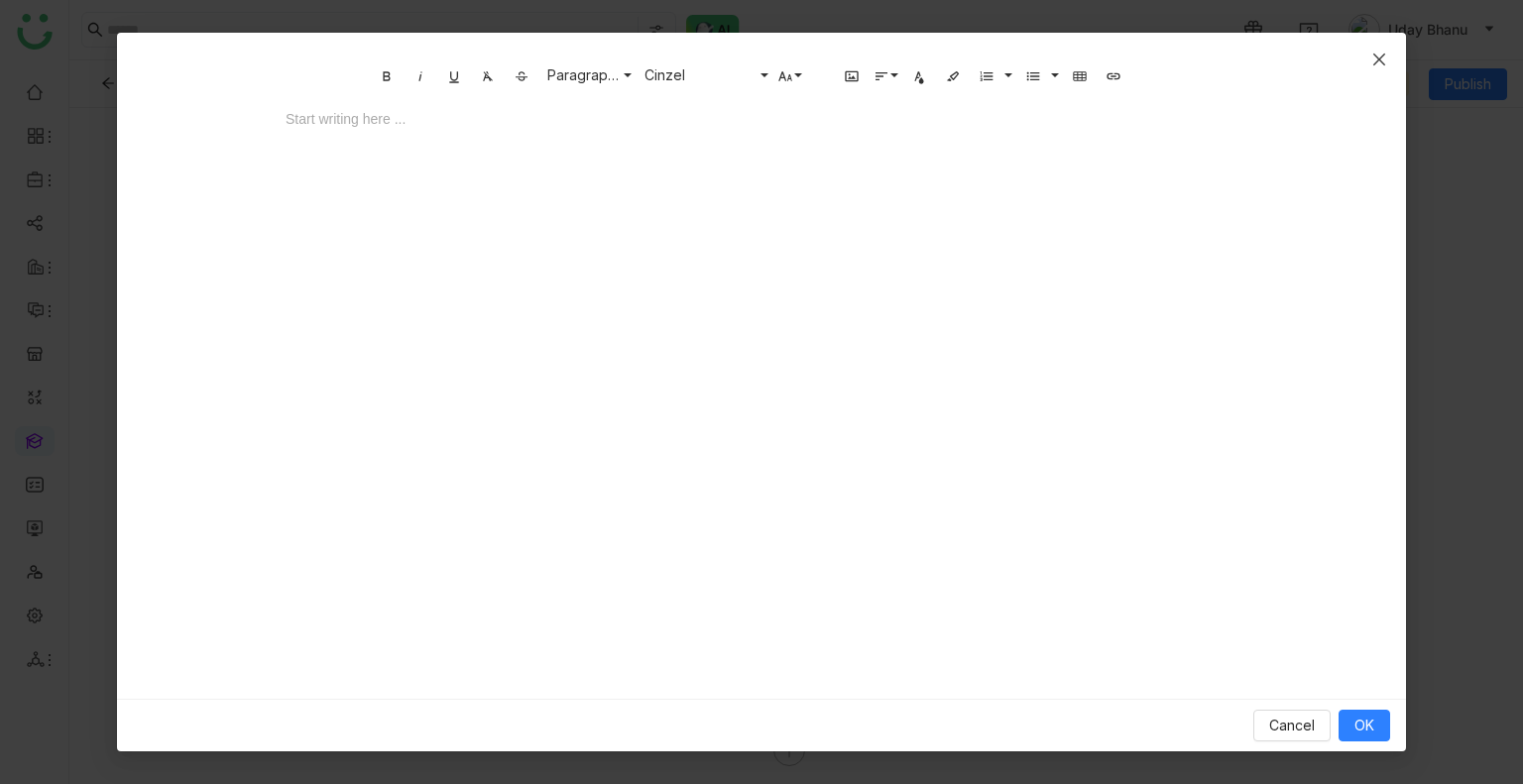 click 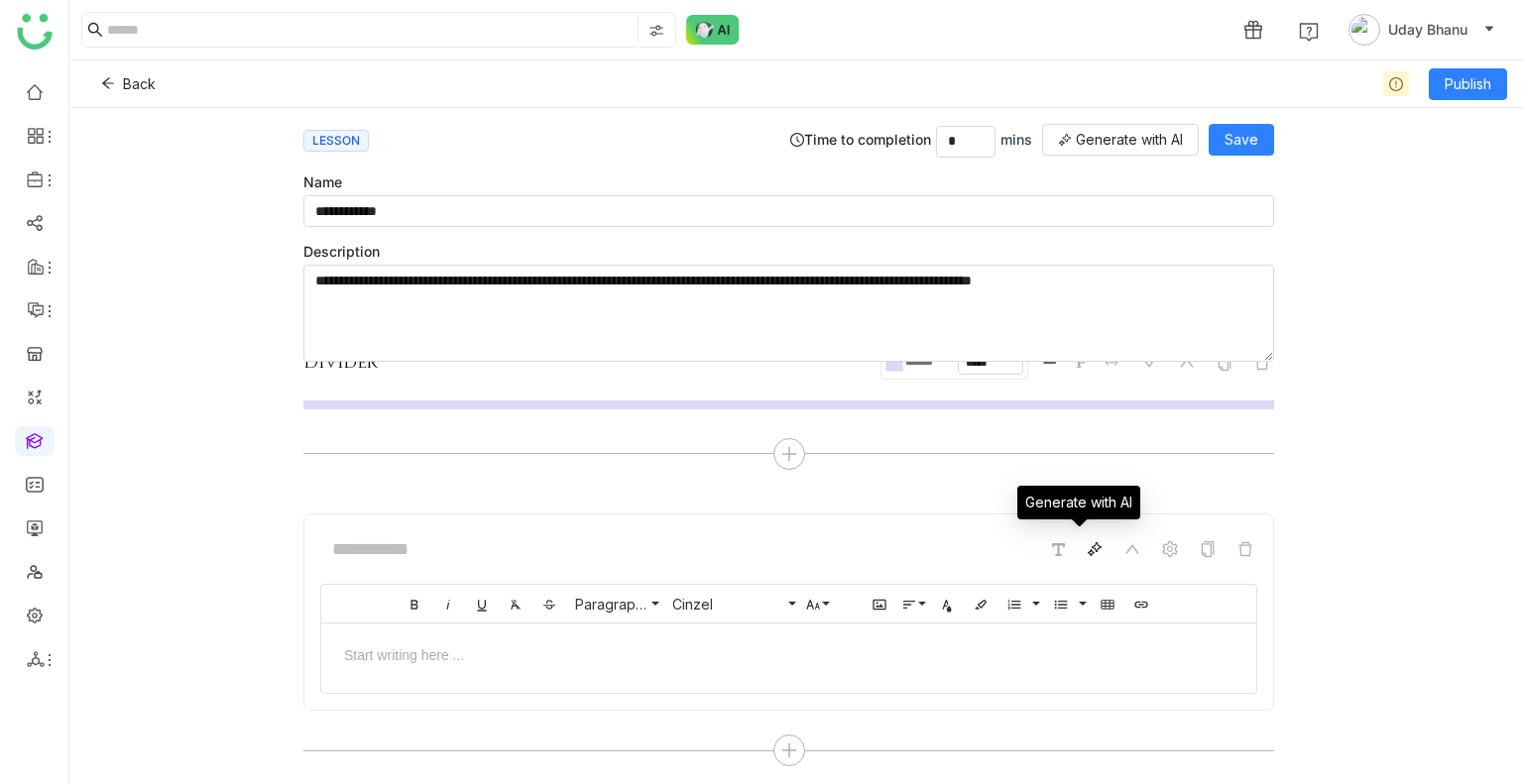 click 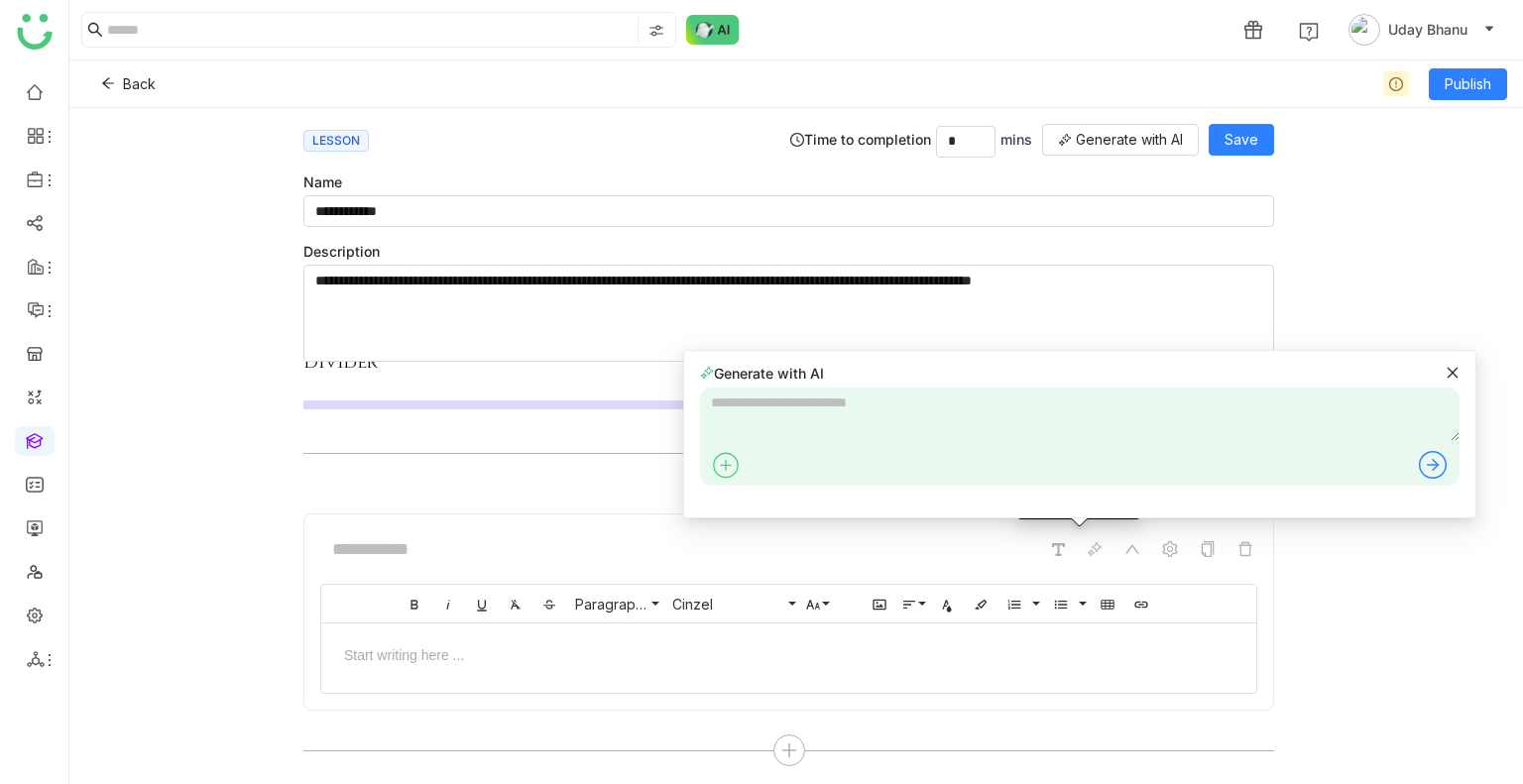 click at bounding box center [1080, 414] 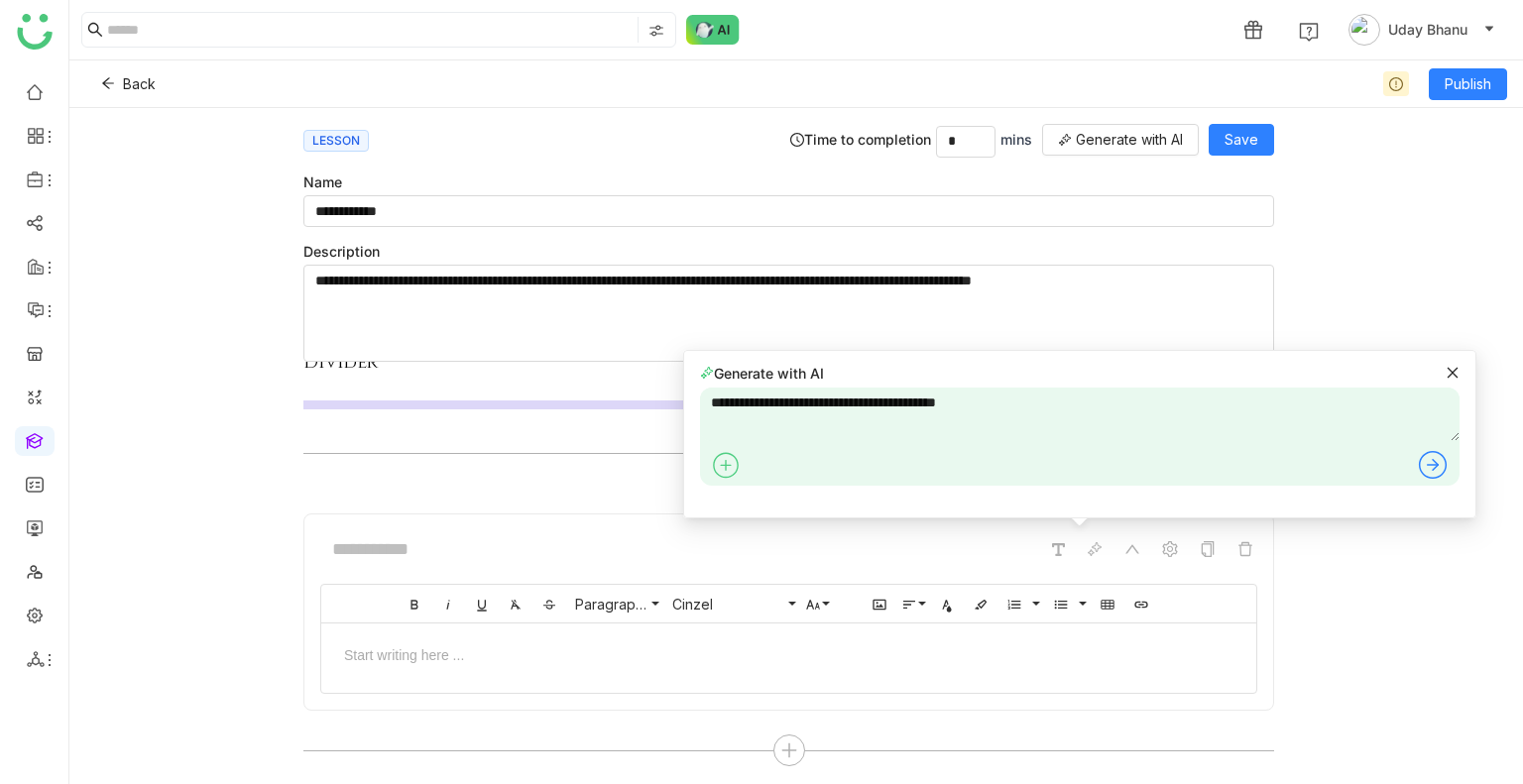 type on "**********" 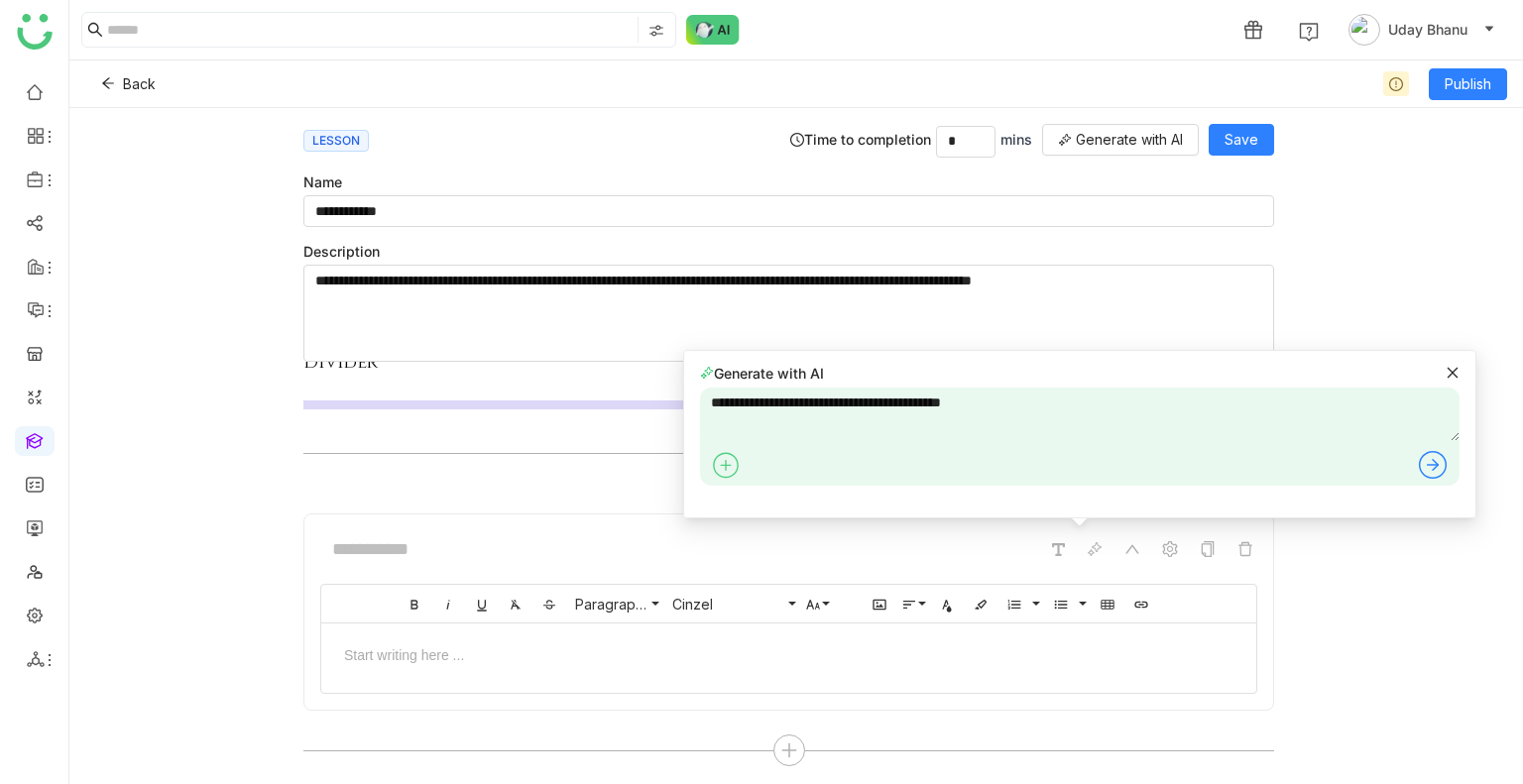 type 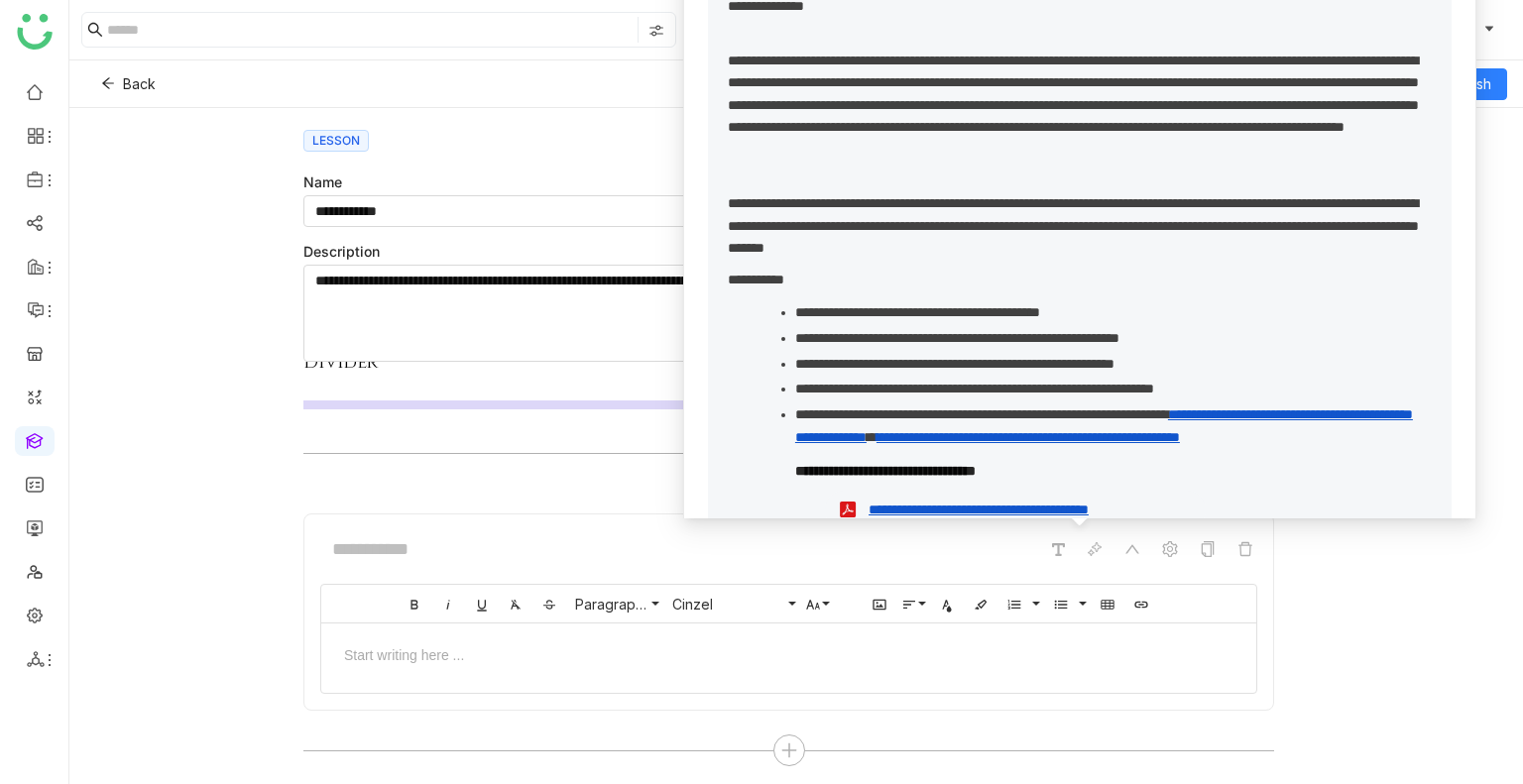 scroll, scrollTop: 0, scrollLeft: 0, axis: both 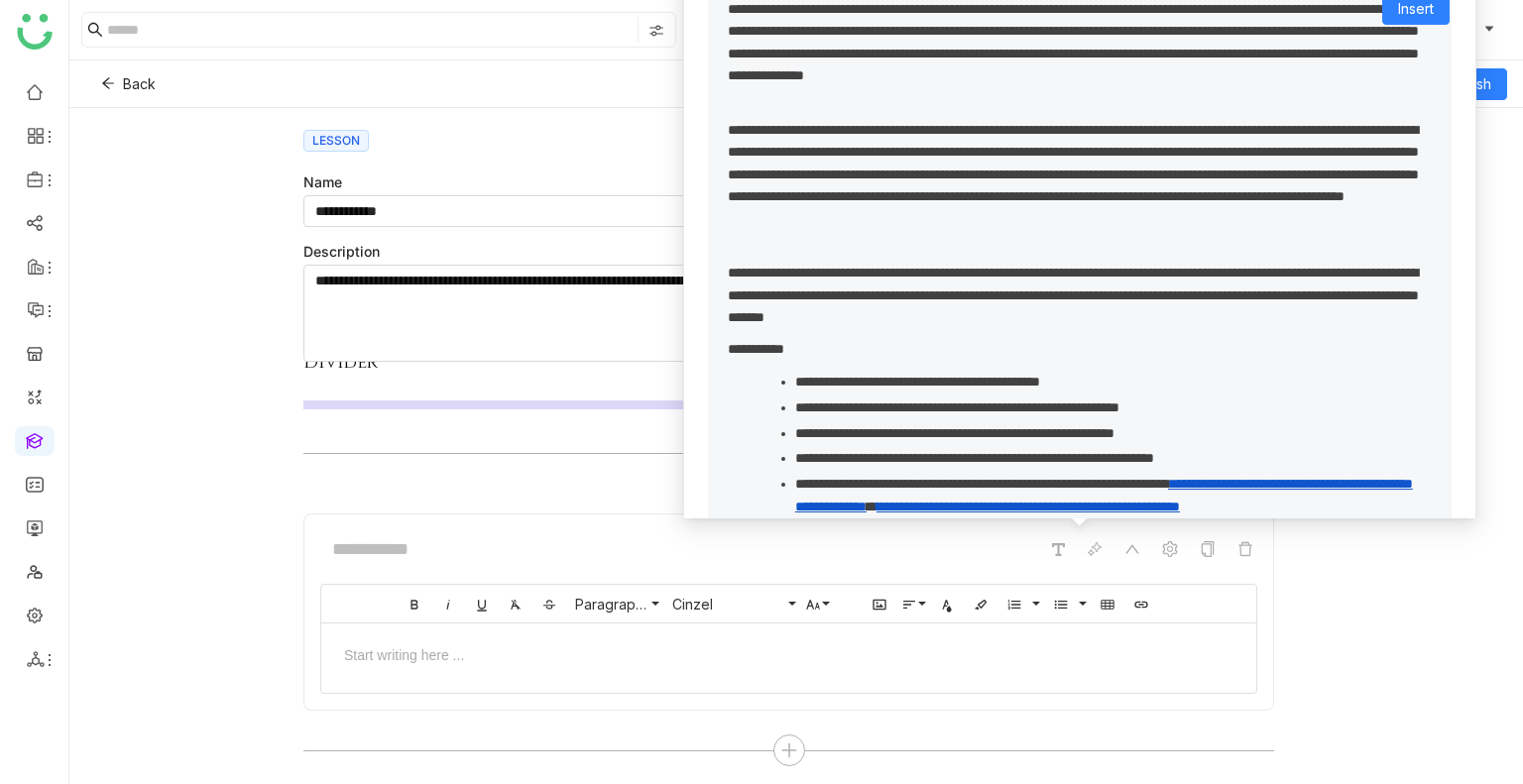 click on "**********" 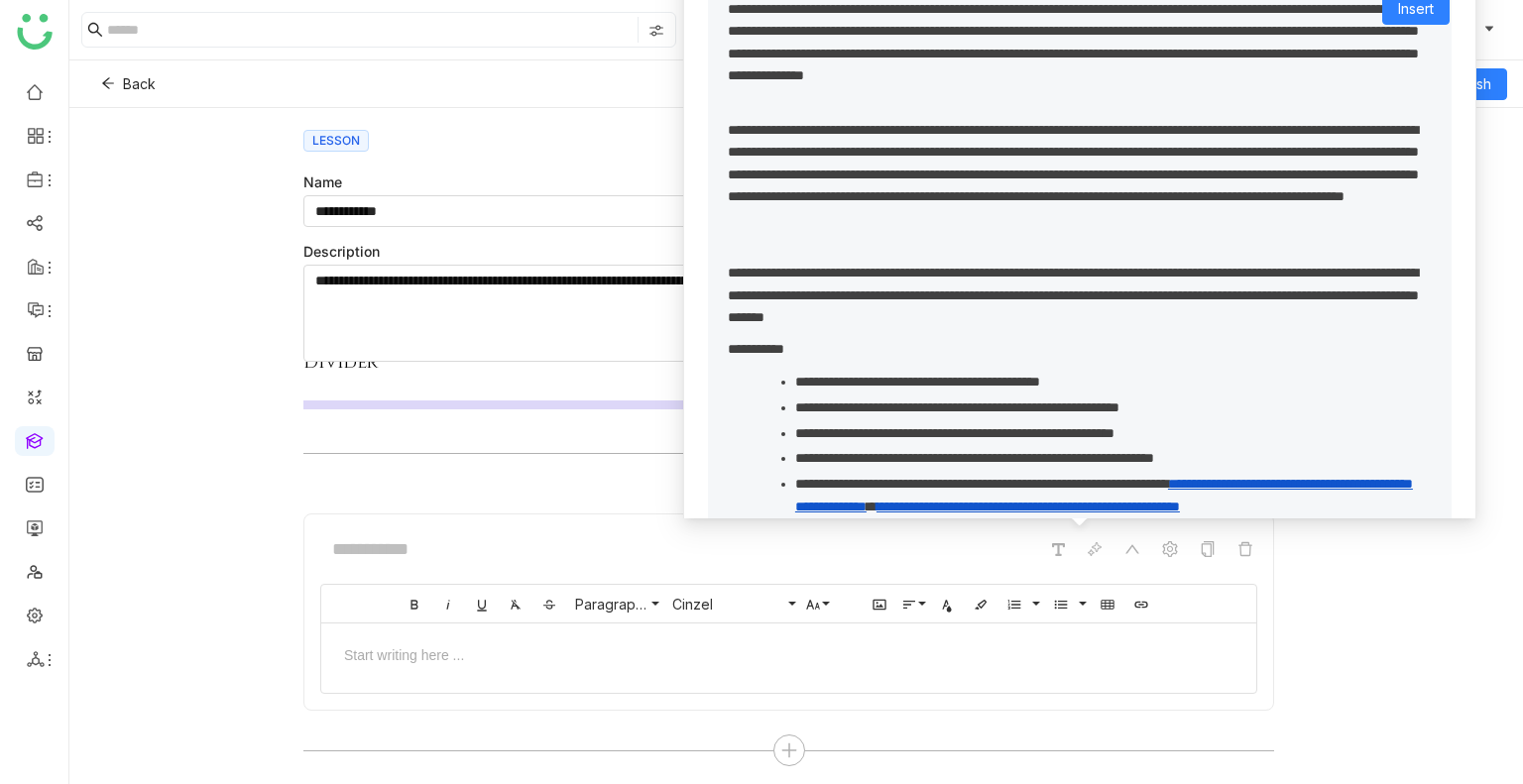 click on "**********" at bounding box center [1080, 398] 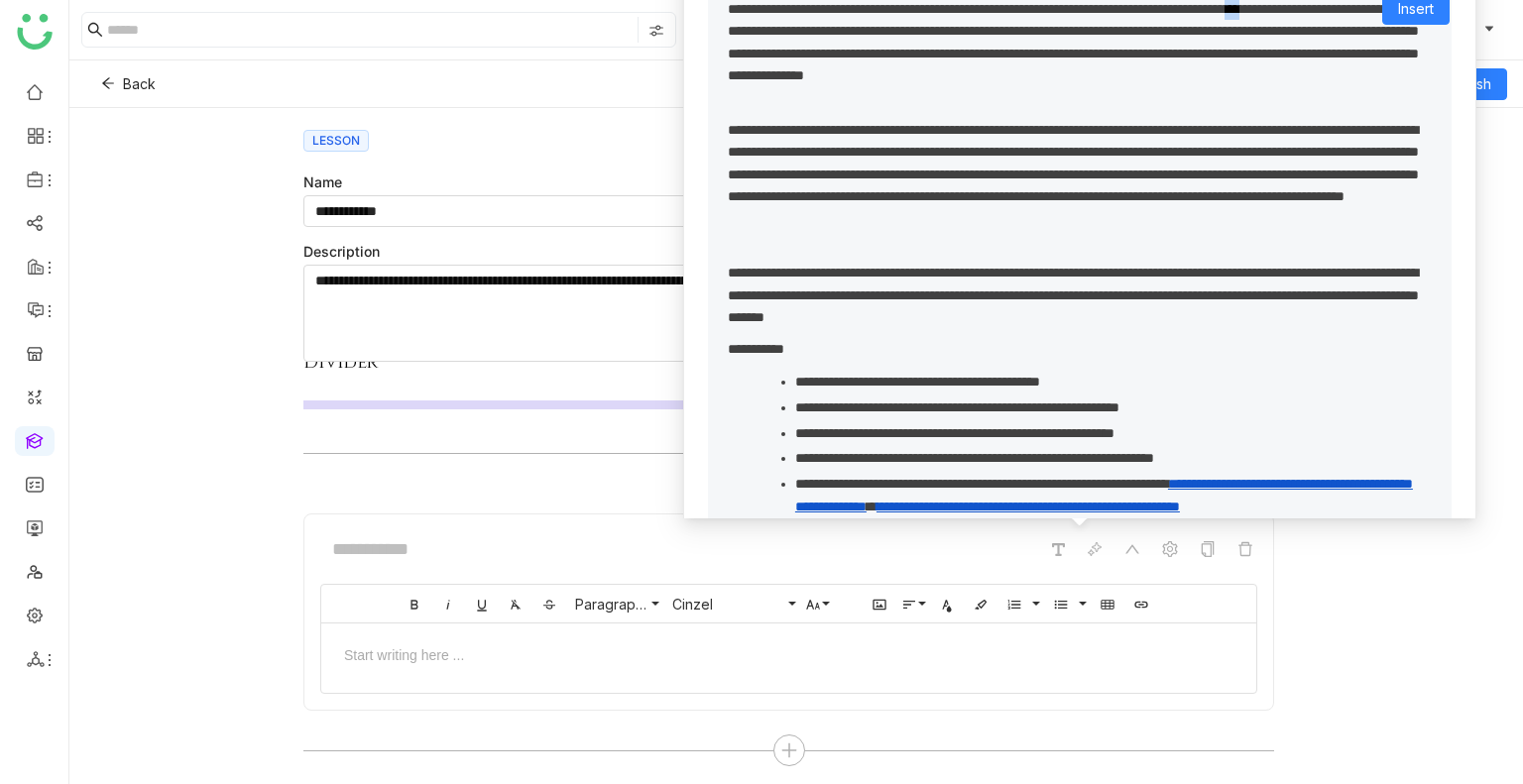 click on "**********" at bounding box center [1080, 398] 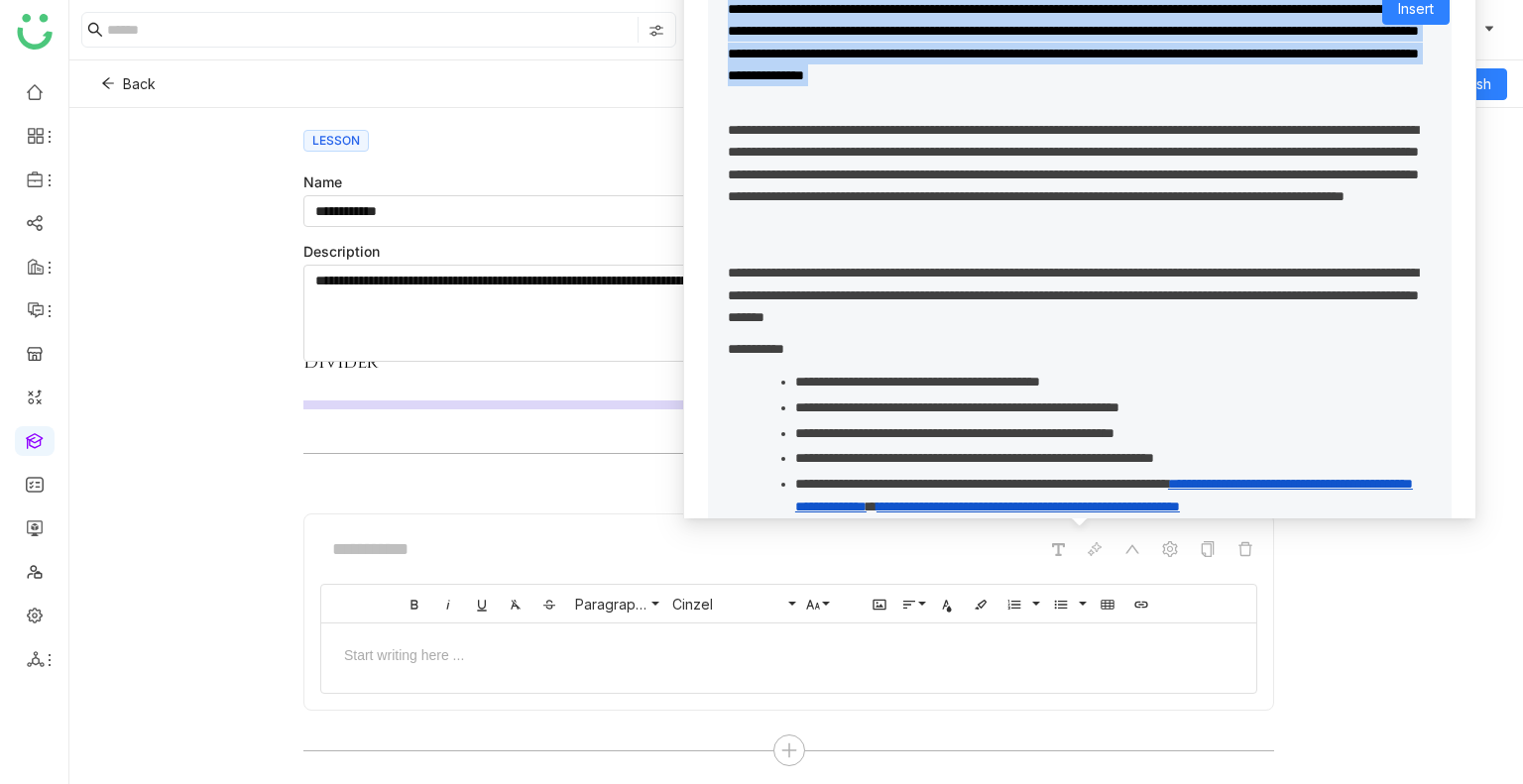 click on "**********" at bounding box center [1080, 398] 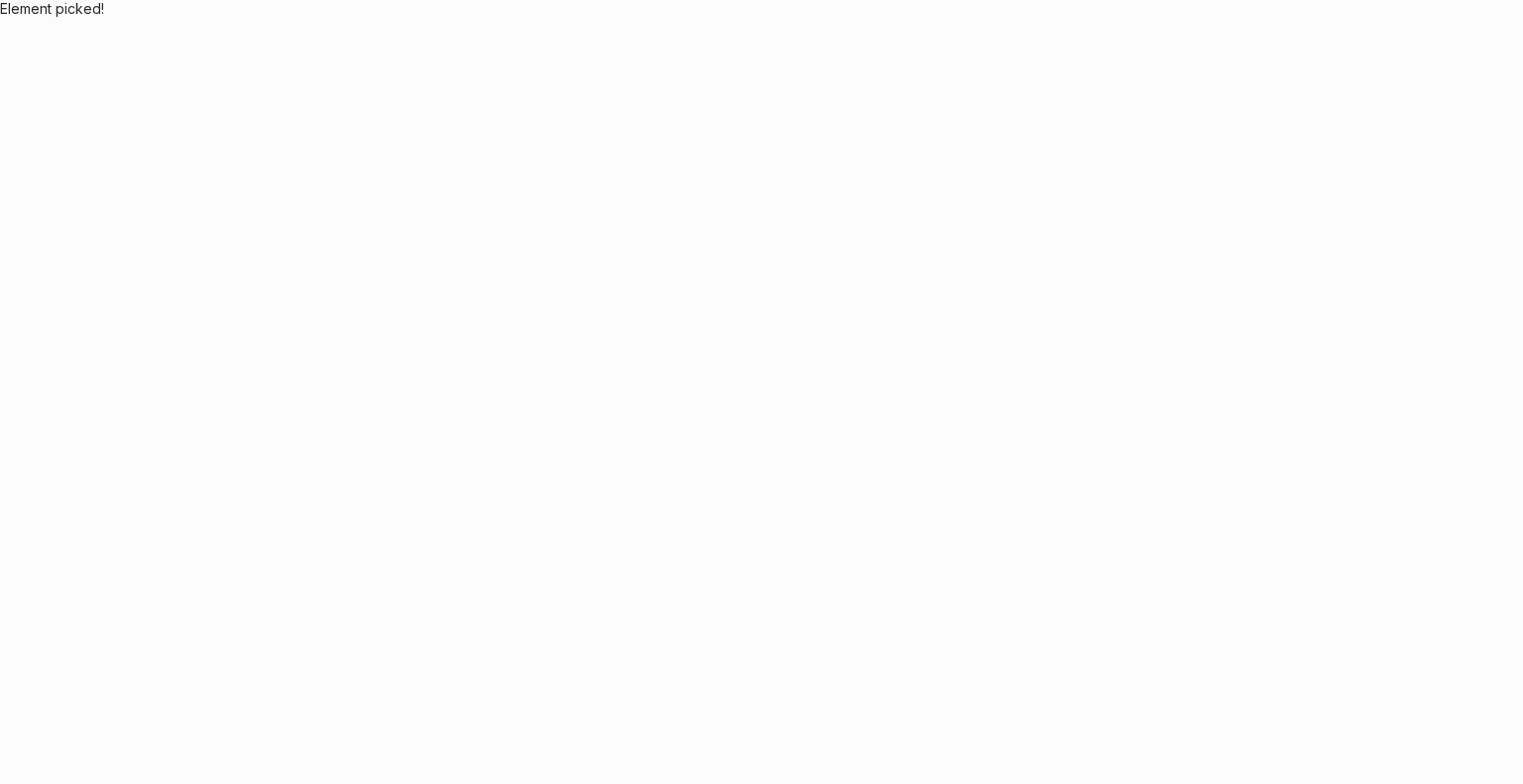 scroll, scrollTop: 0, scrollLeft: 0, axis: both 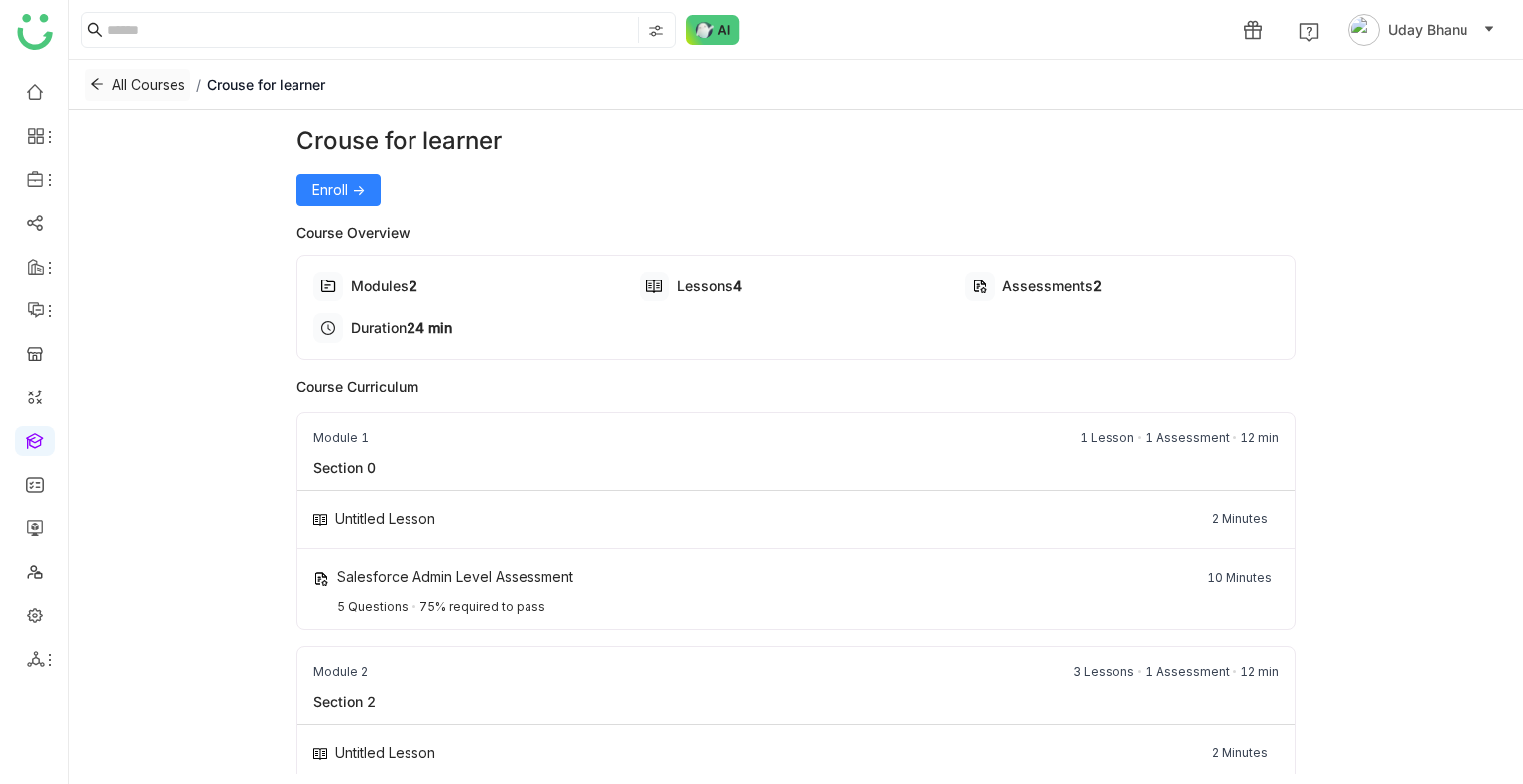 click on "All Courses" 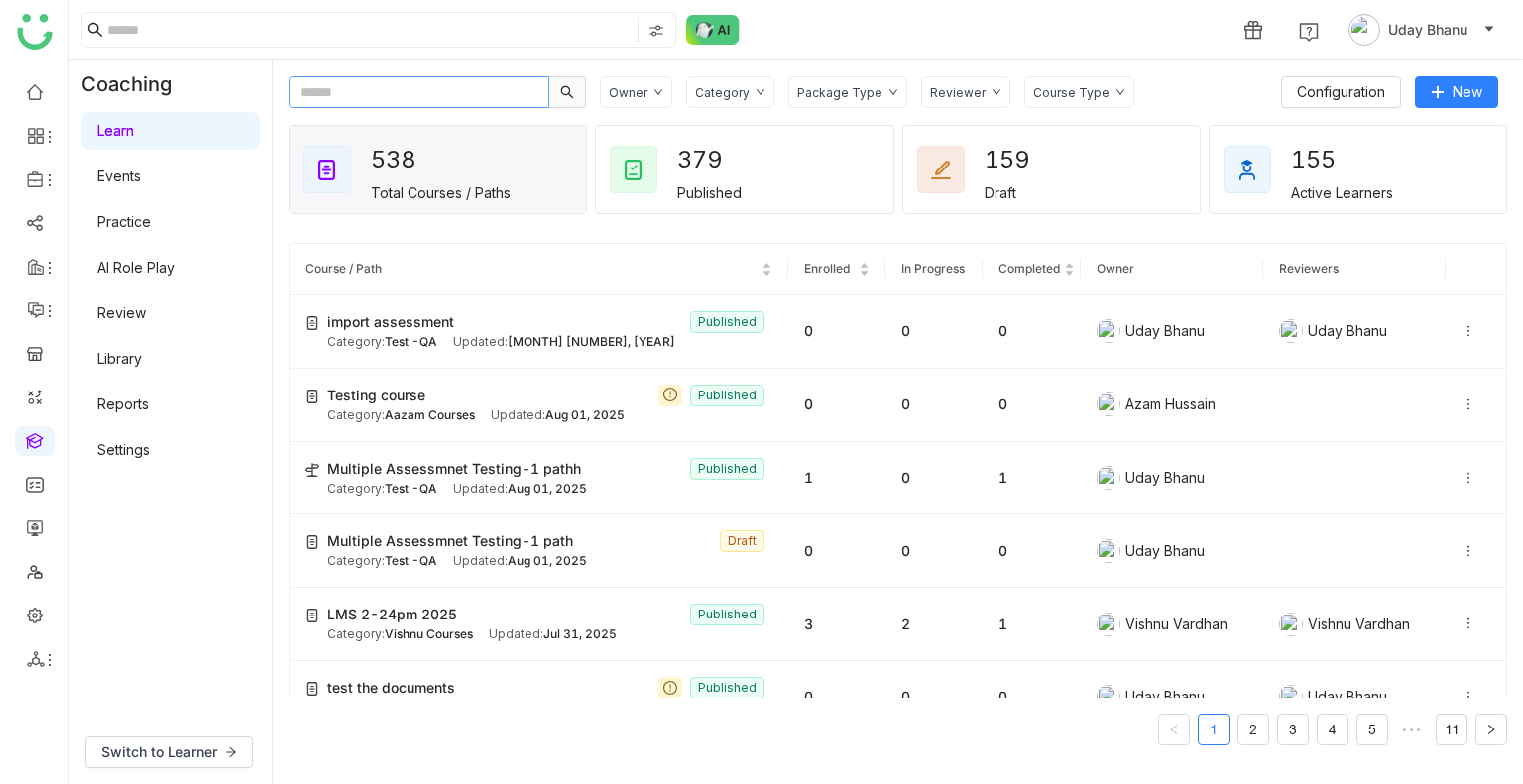 click 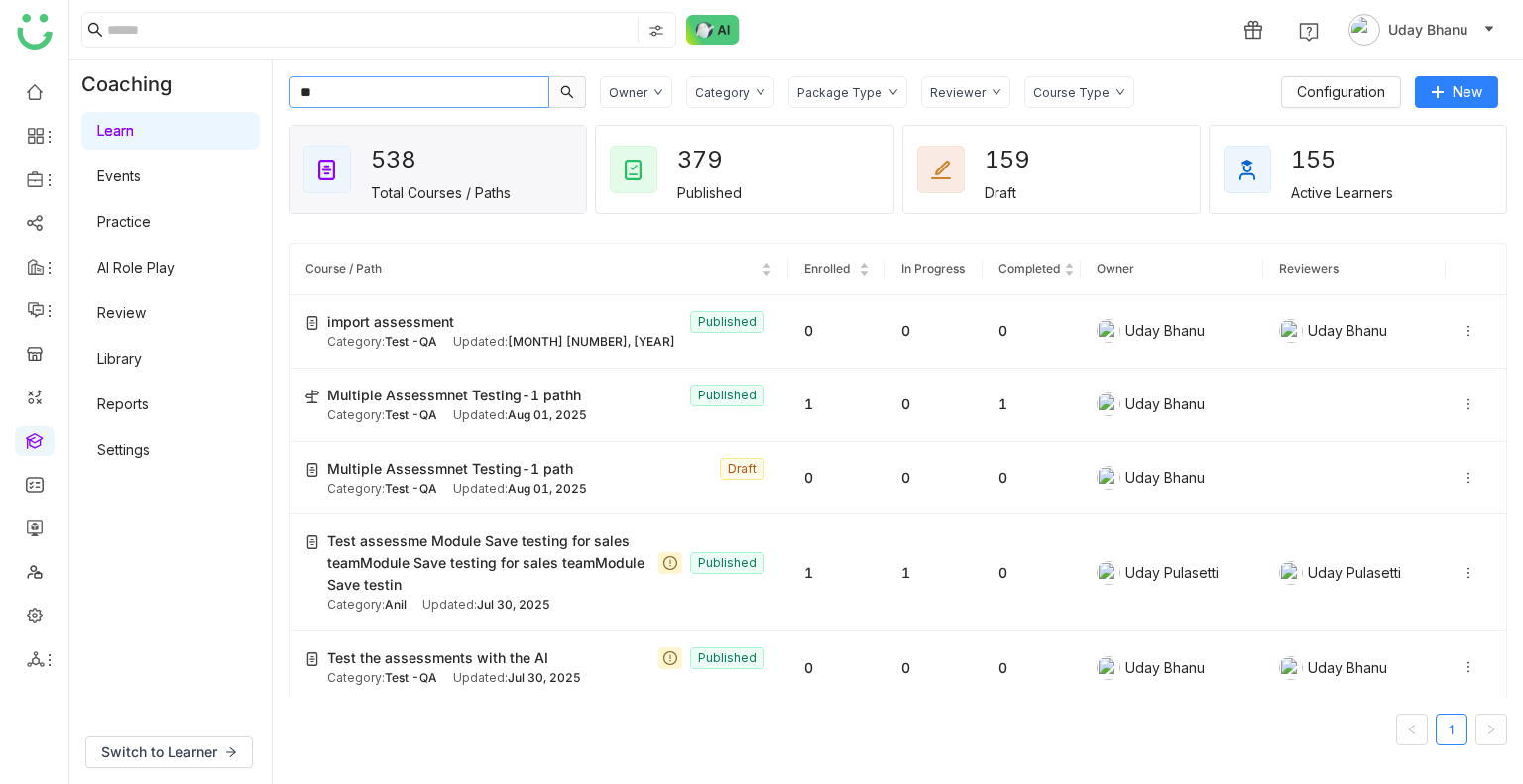 type on "*" 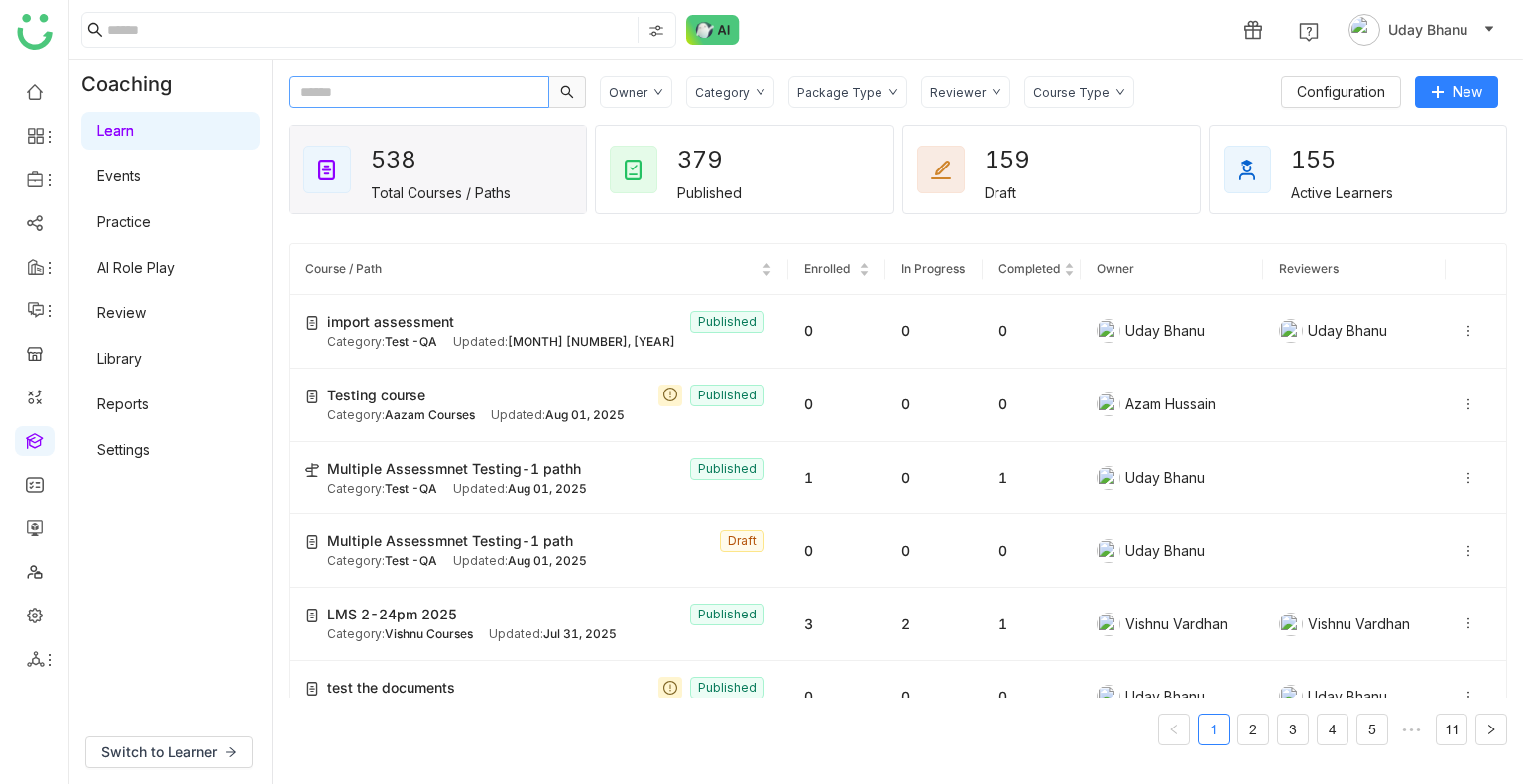 type 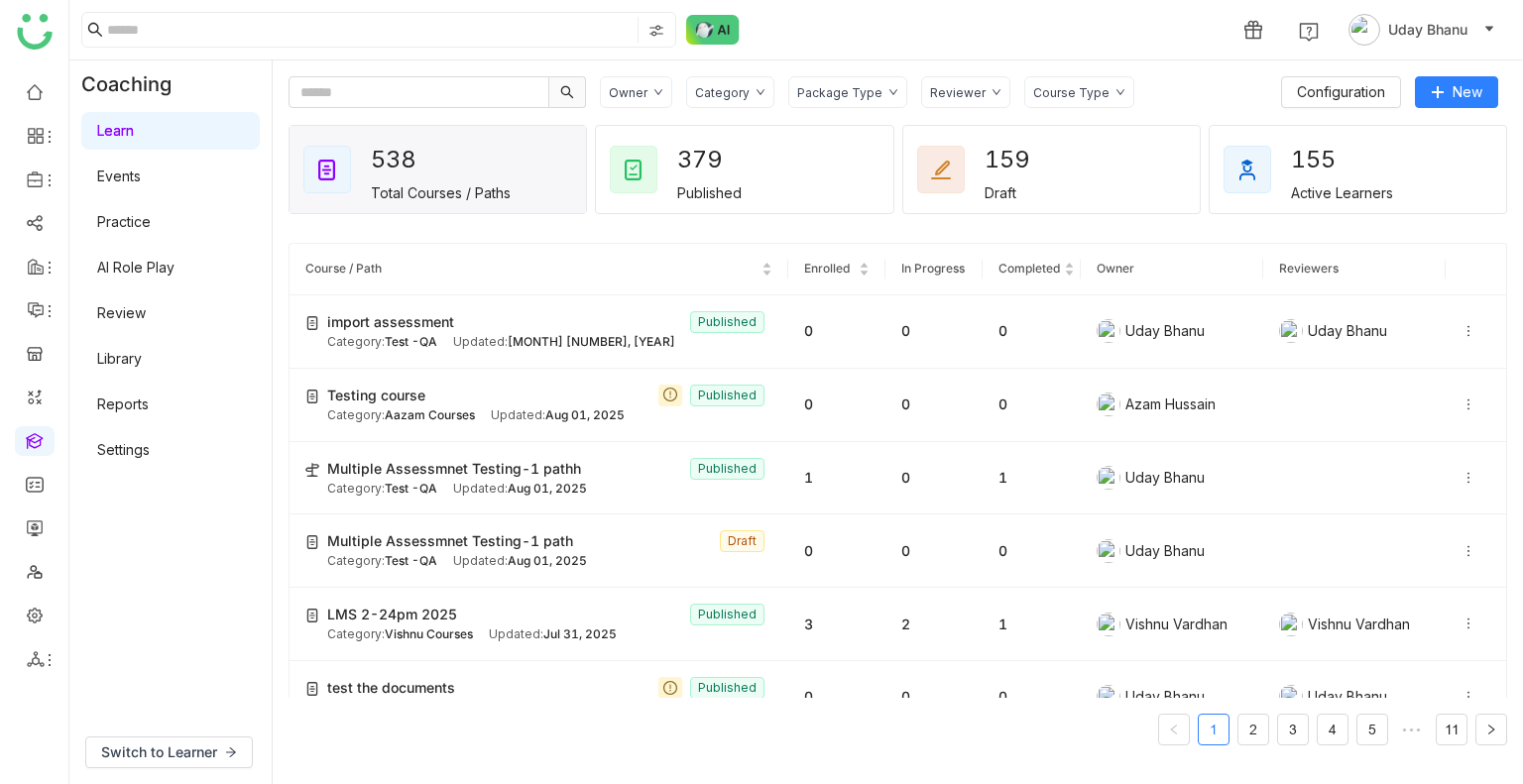 click on "1 Uday Bhanu" 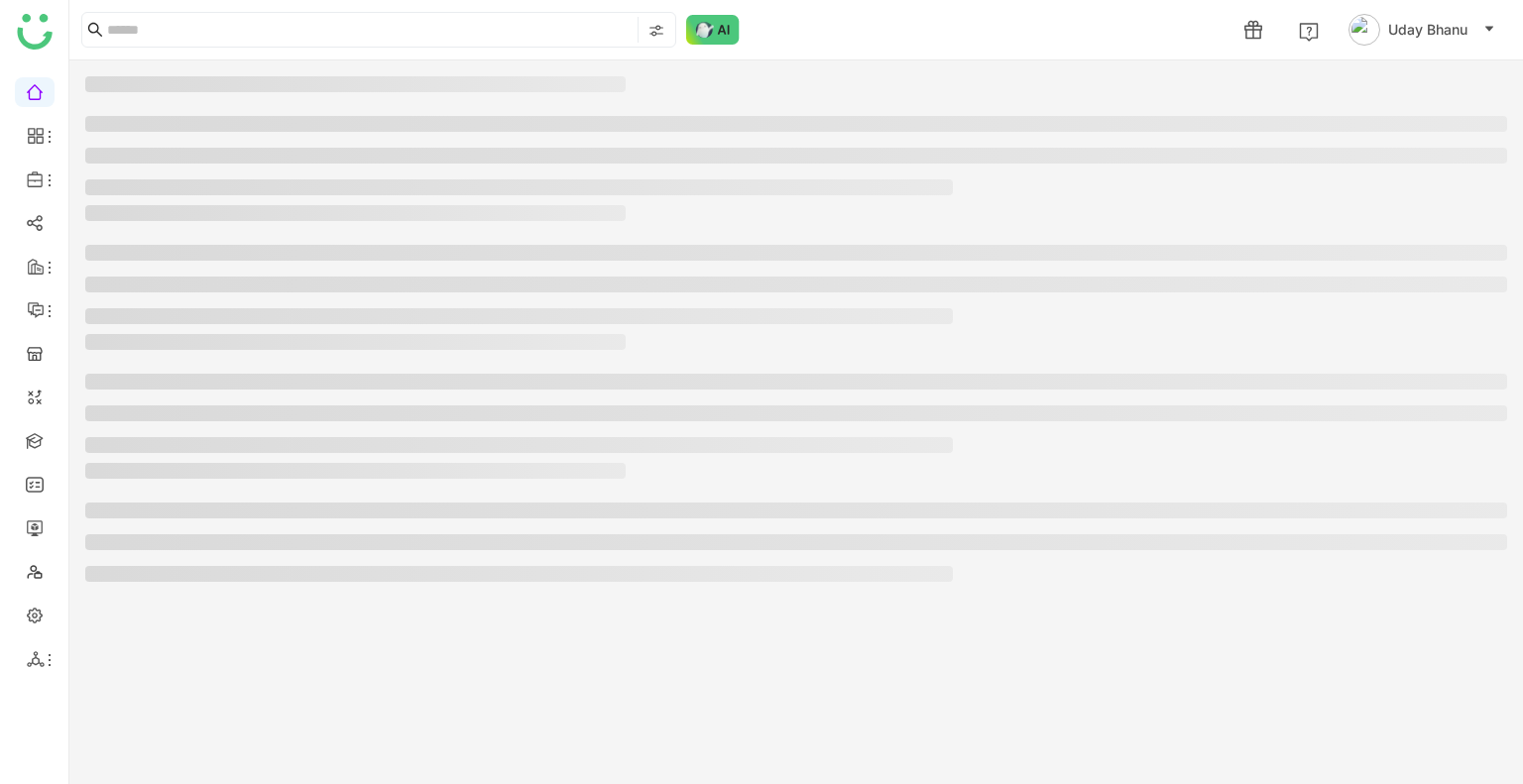 scroll, scrollTop: 0, scrollLeft: 0, axis: both 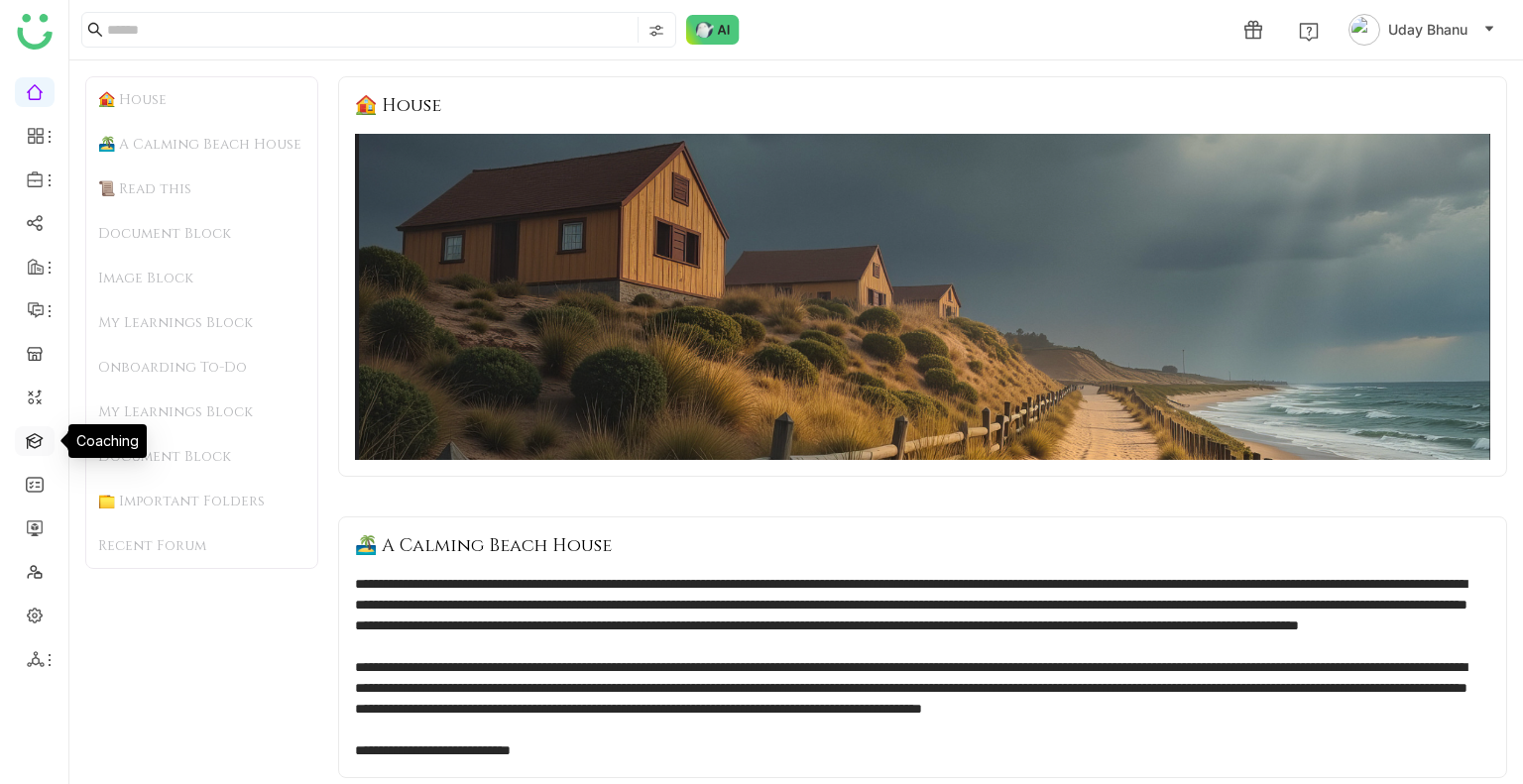 click at bounding box center (35, 439) 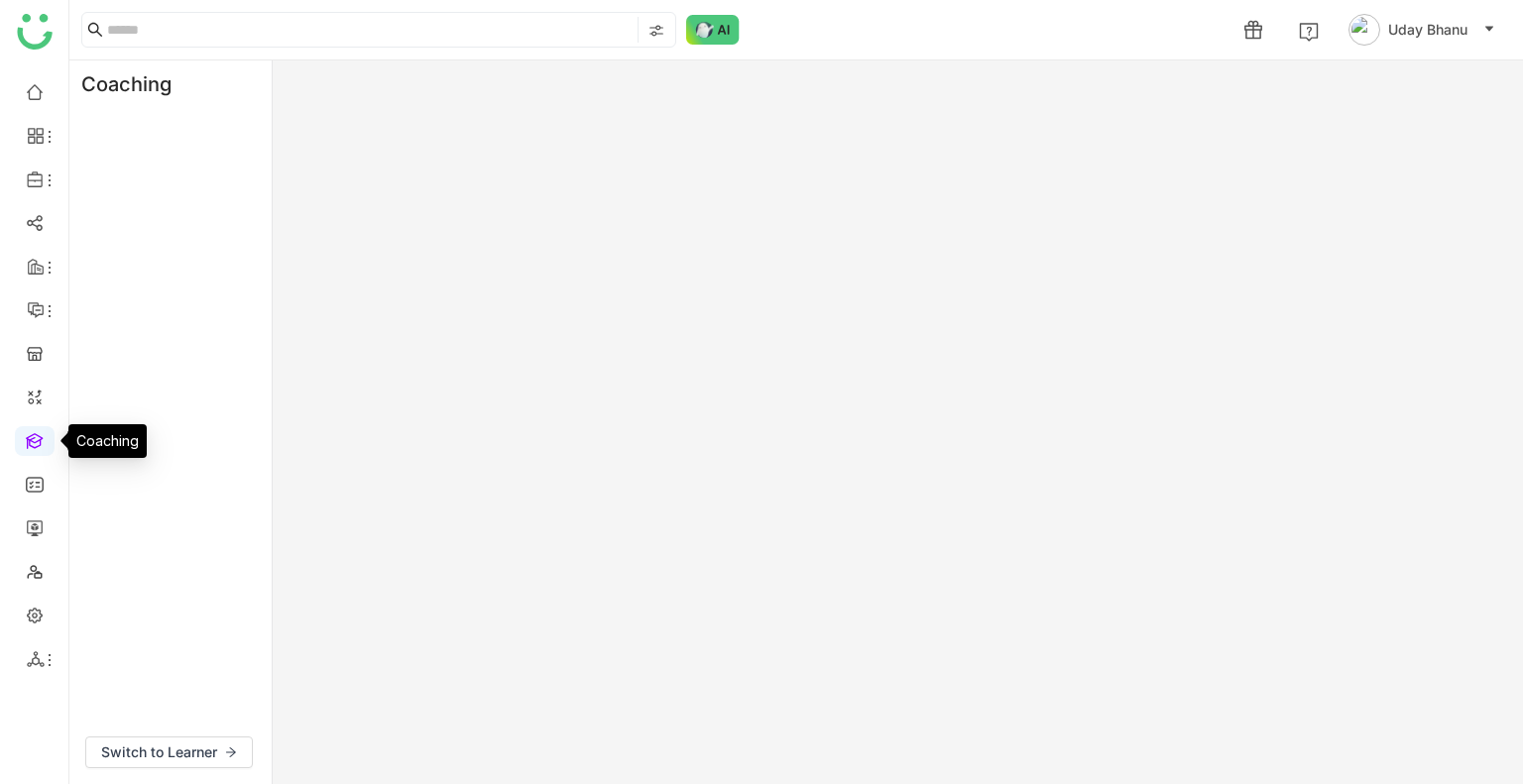 click at bounding box center [35, 439] 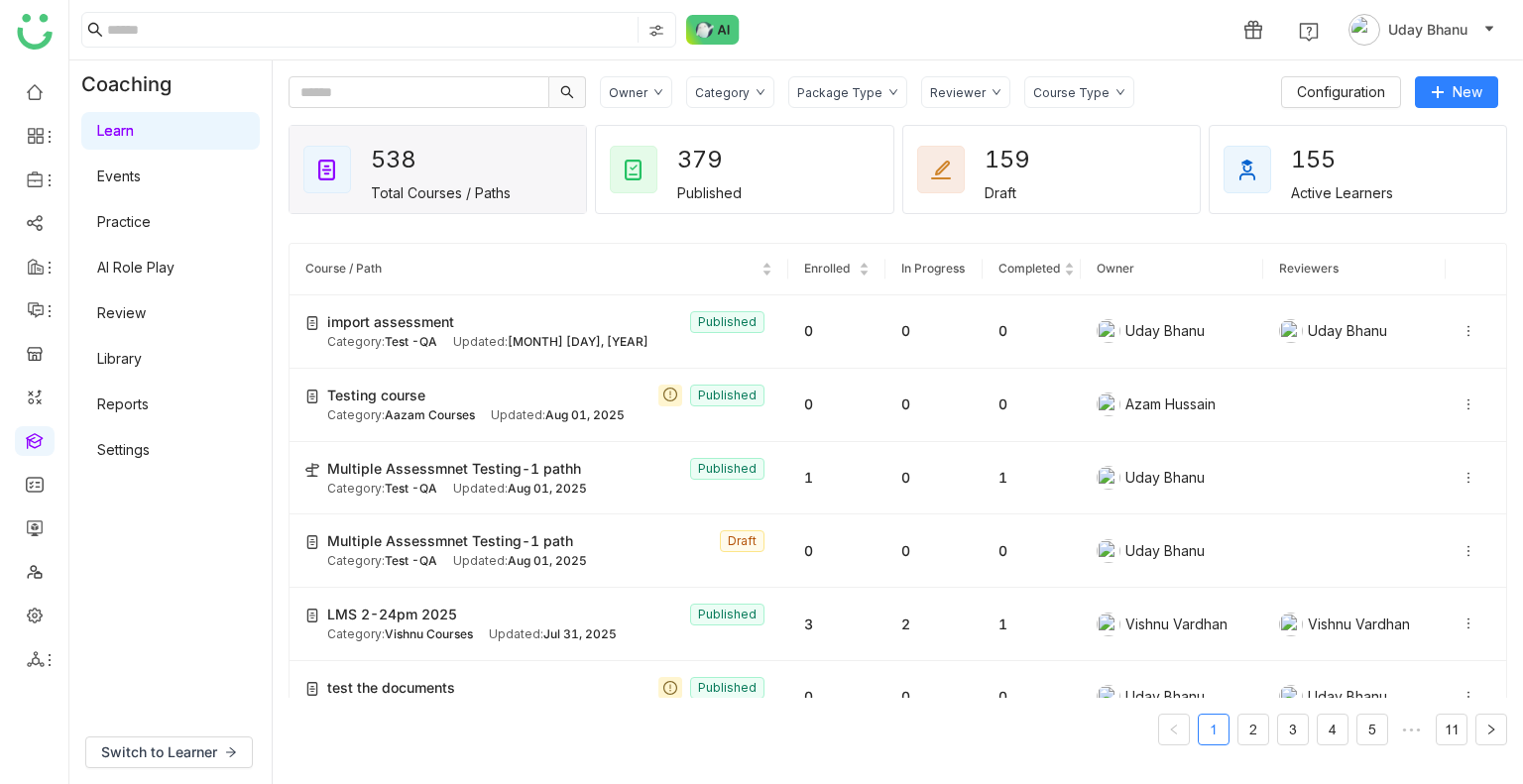 click on "Library" at bounding box center (119, 358) 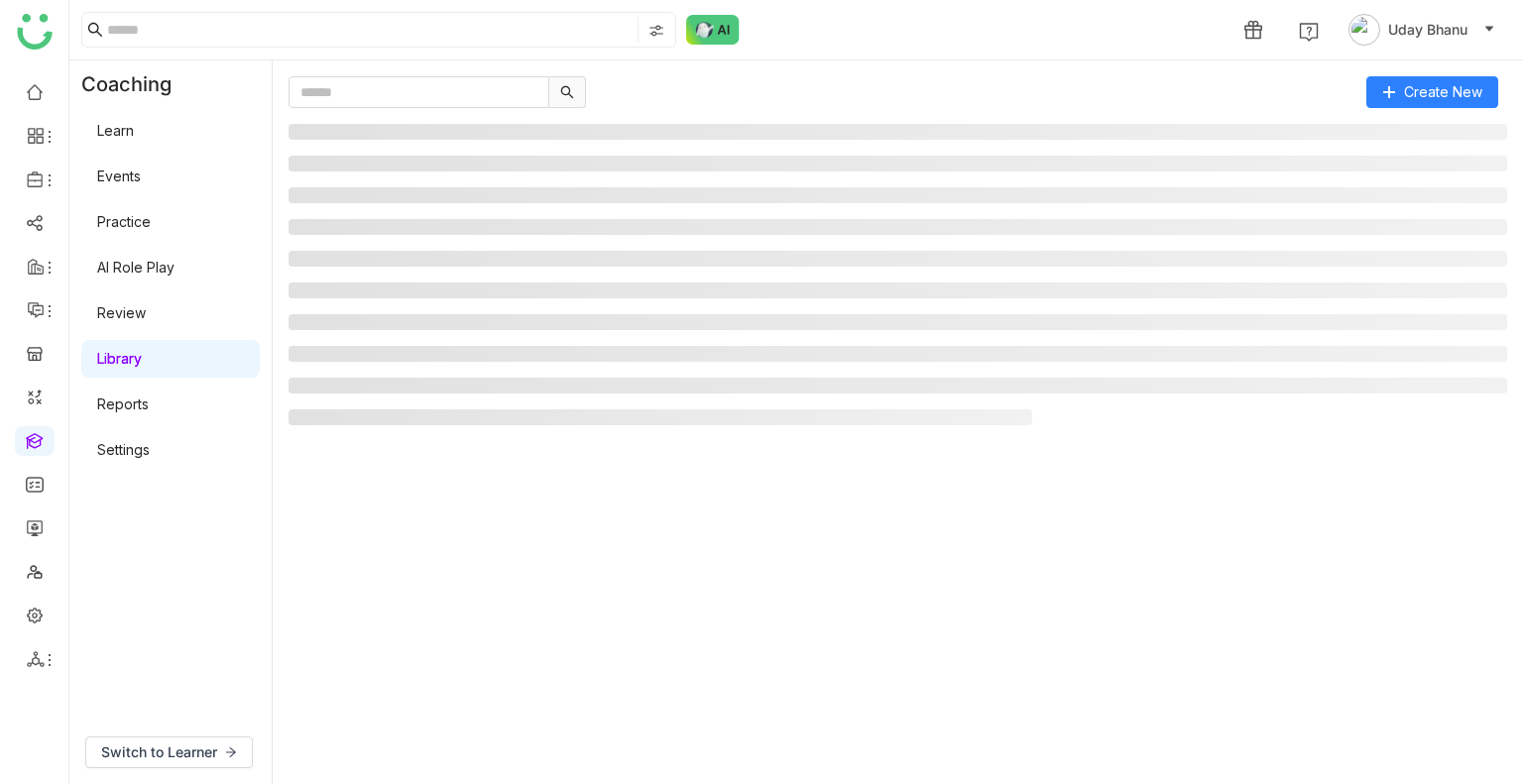 click on "Library" at bounding box center (119, 358) 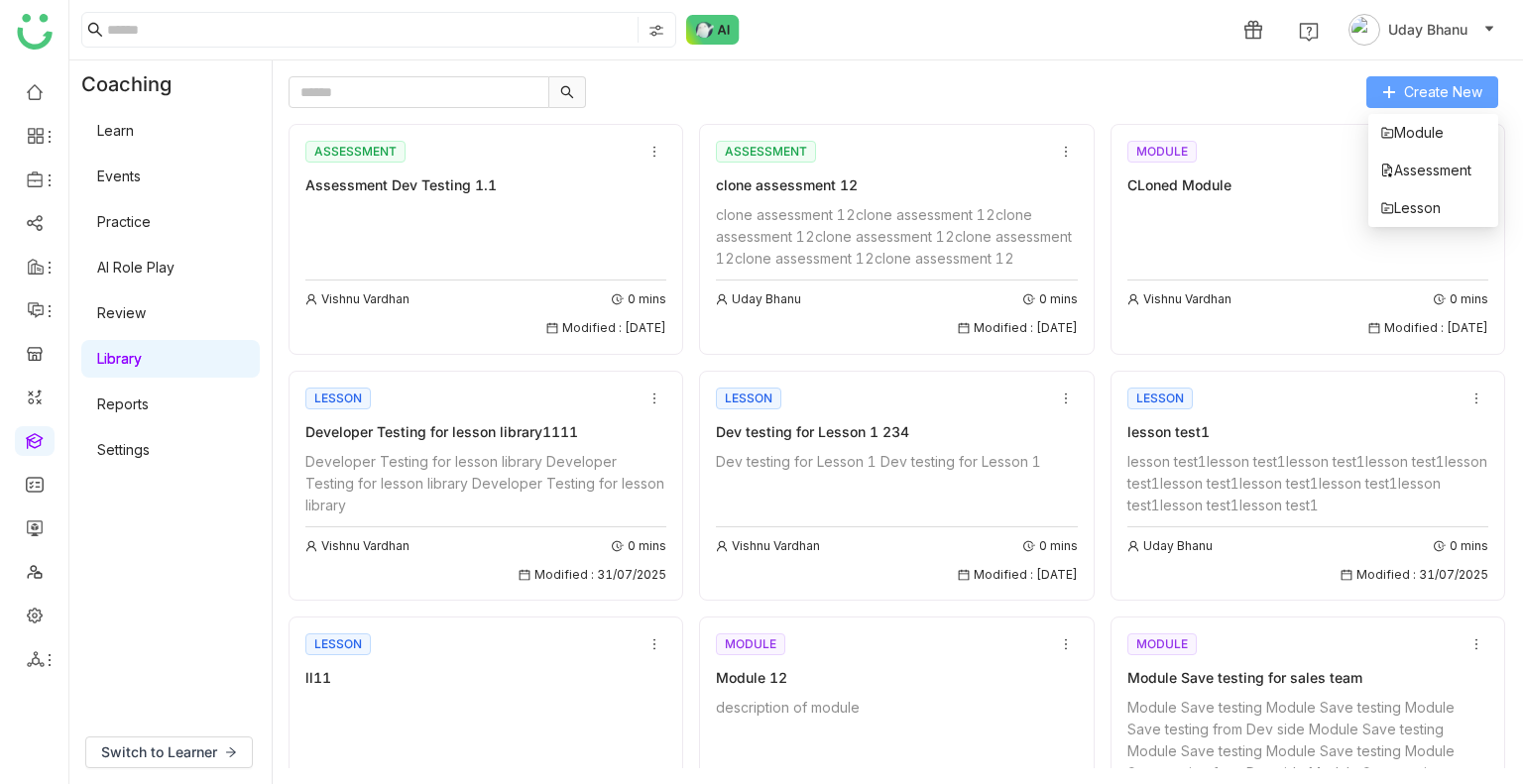 click on "Create New" 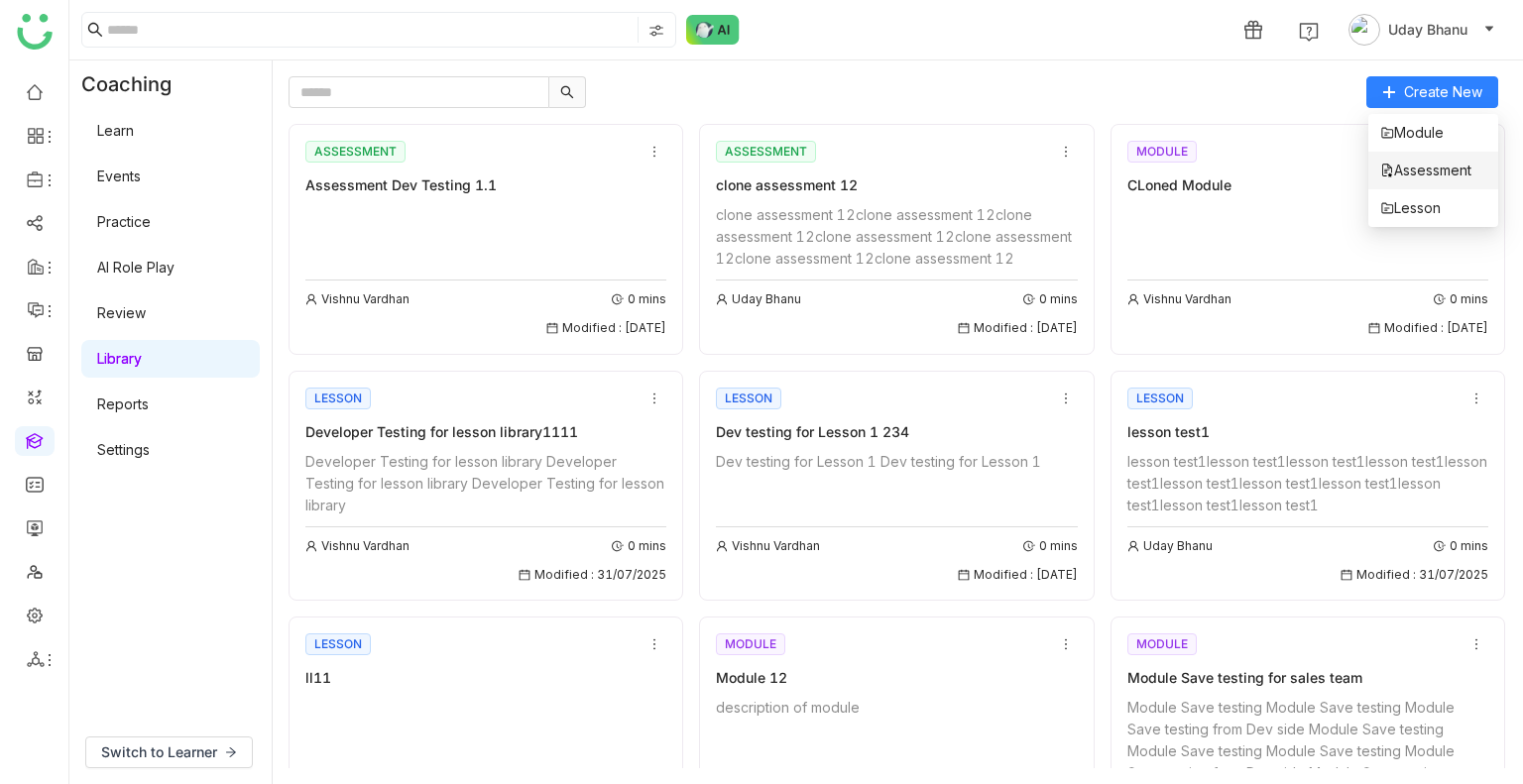 click on "Assessment" at bounding box center [1426, 170] 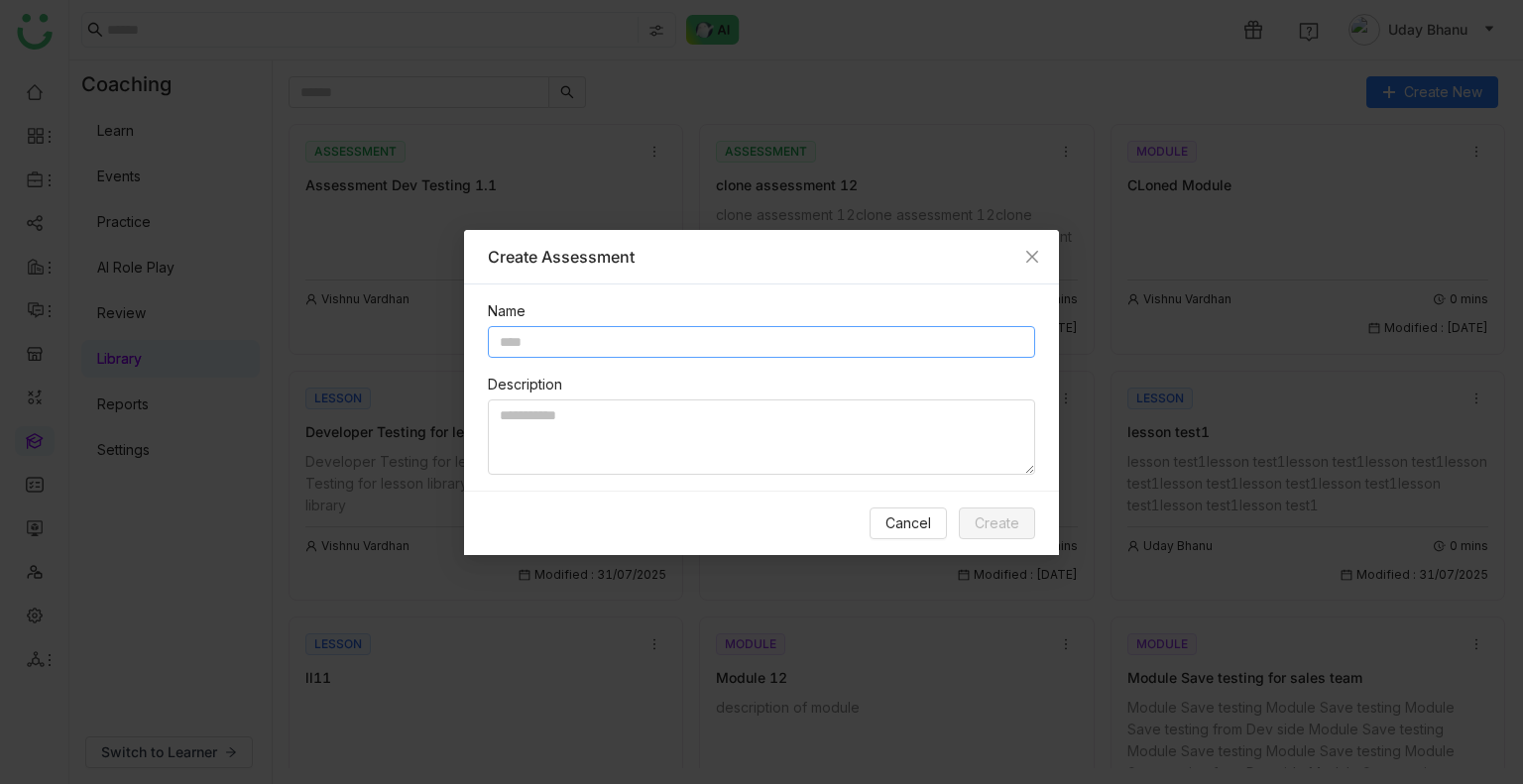 click at bounding box center [762, 342] 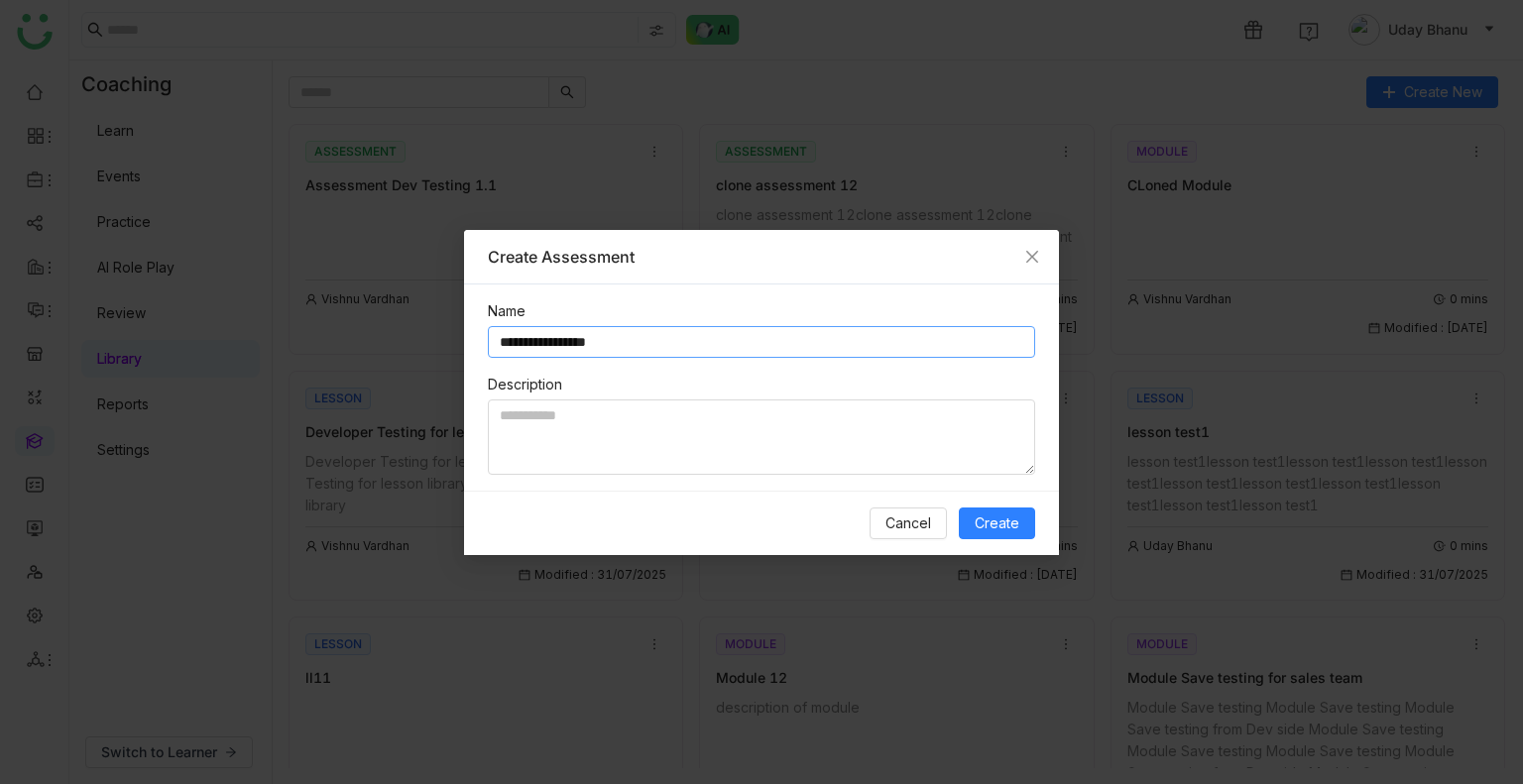 click on "**********" at bounding box center (762, 342) 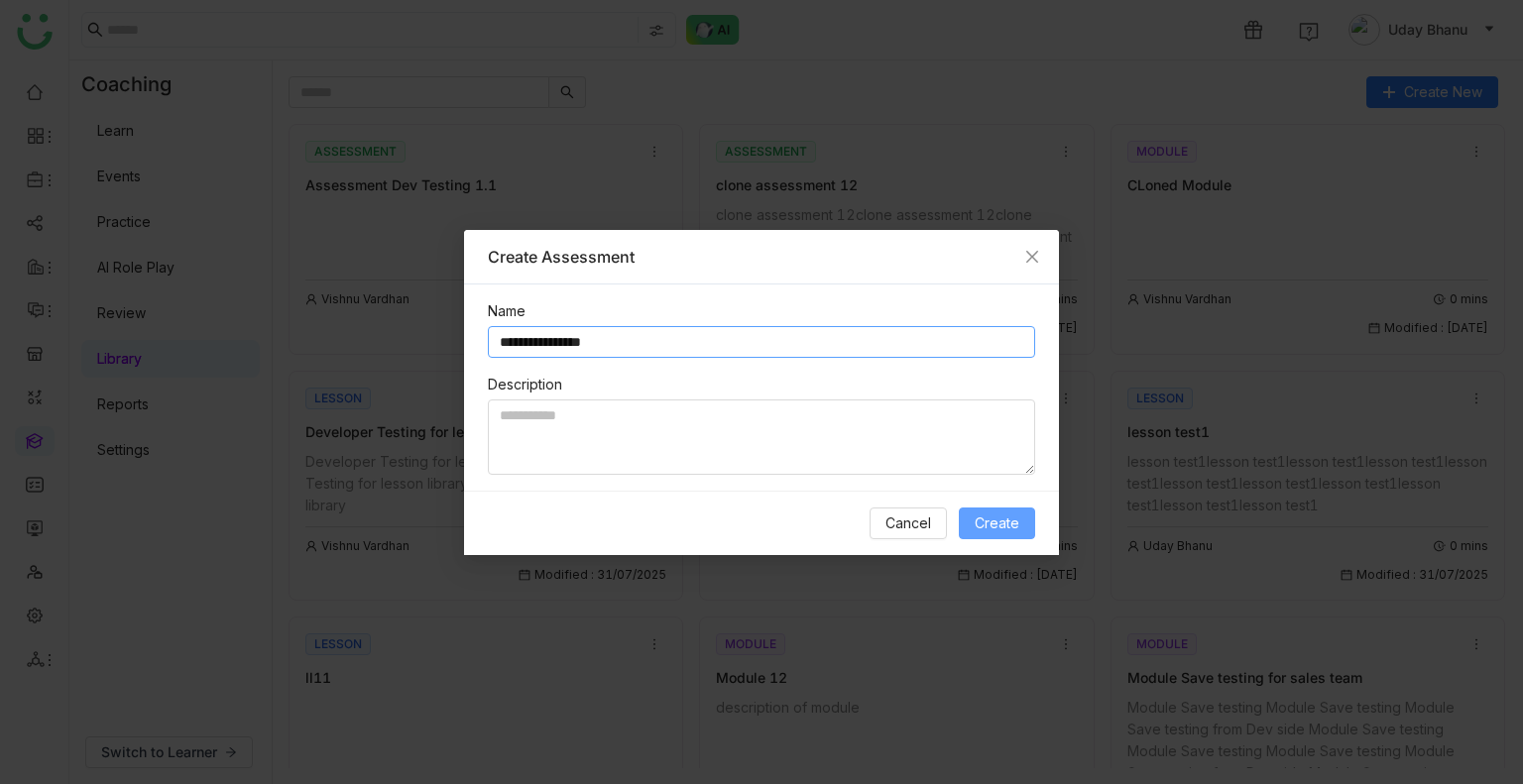 type on "**********" 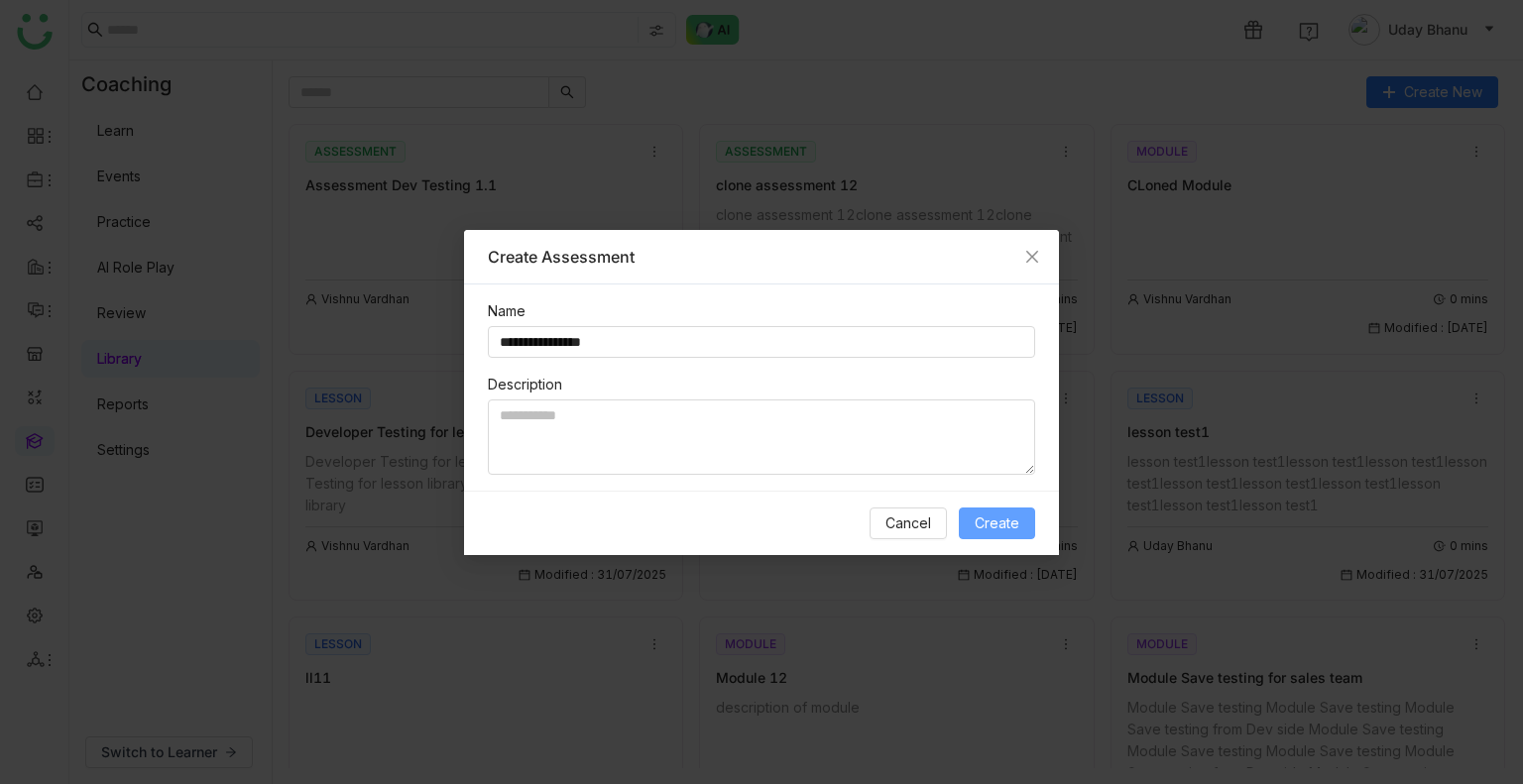 click on "Create" at bounding box center (996, 523) 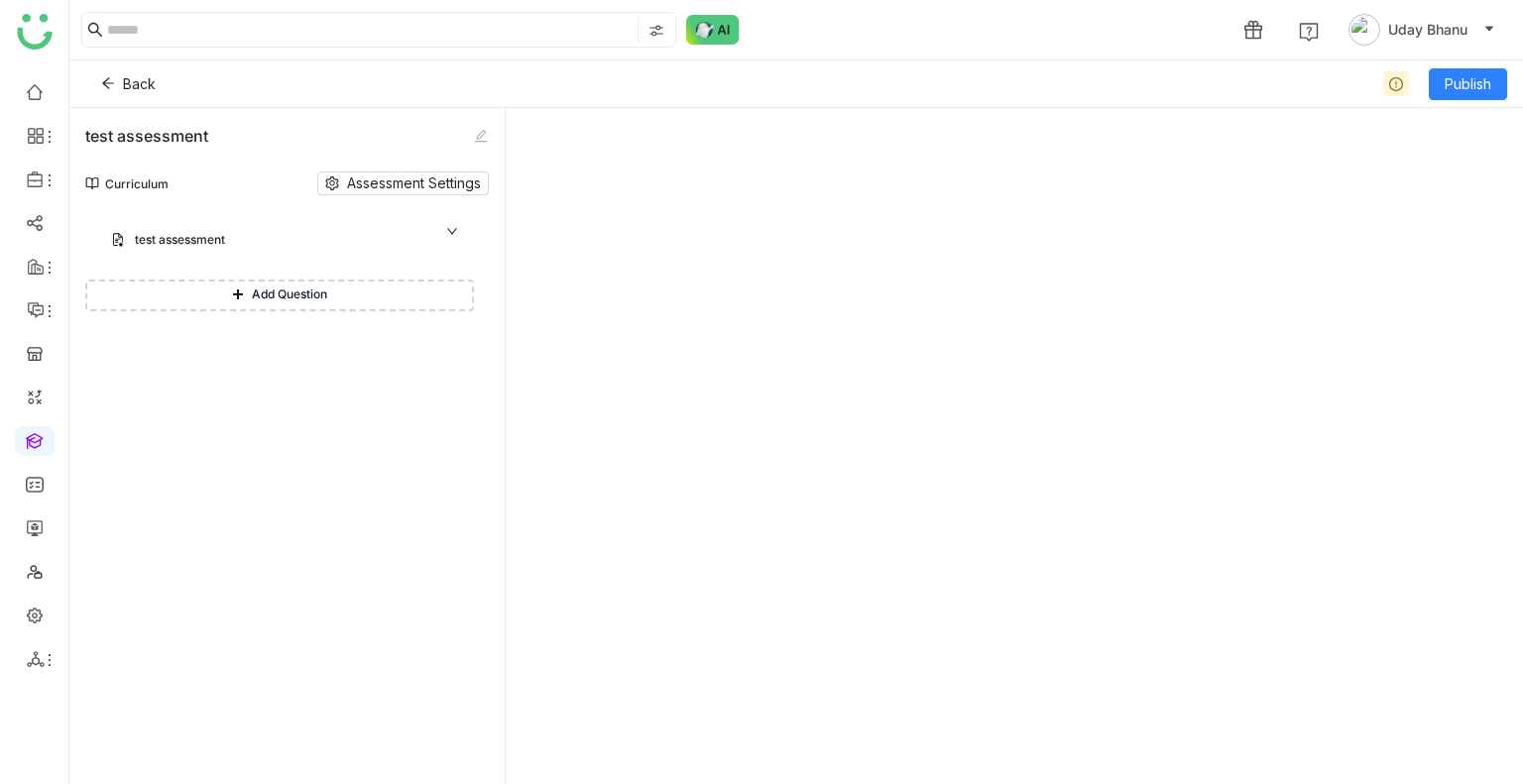click on "Add Question" at bounding box center [290, 294] 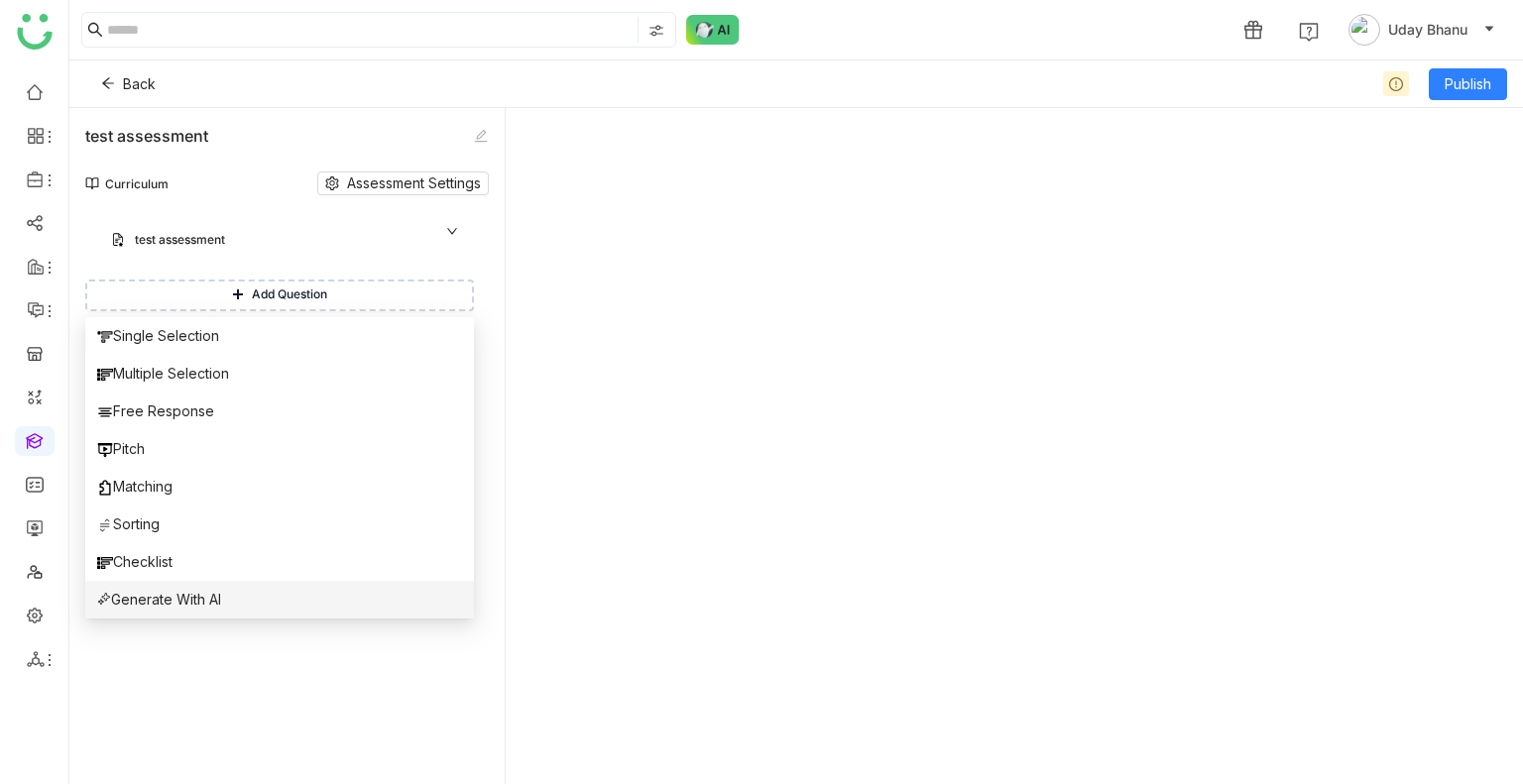 click on "Generate With AI" at bounding box center (280, 600) 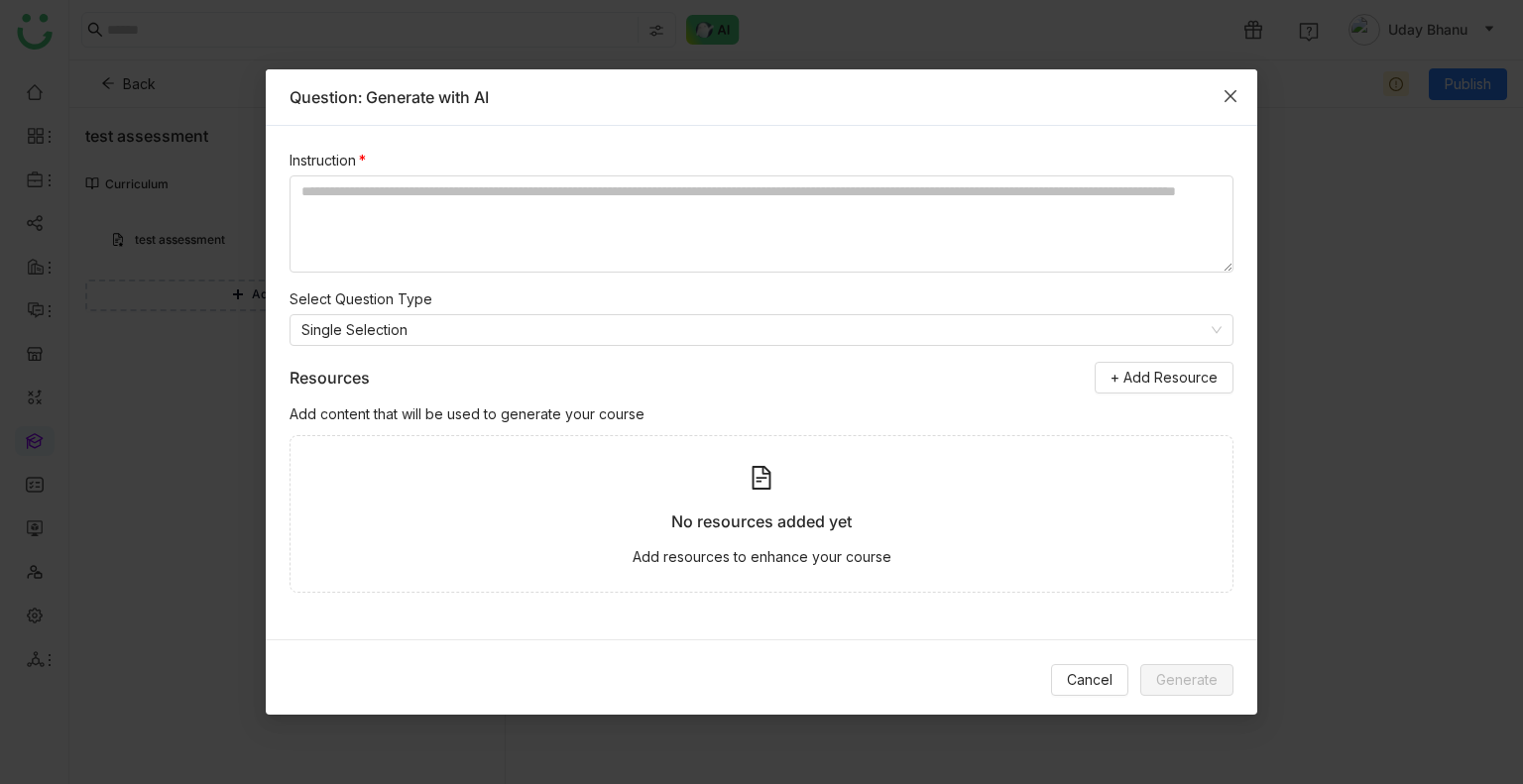 click at bounding box center (1230, 96) 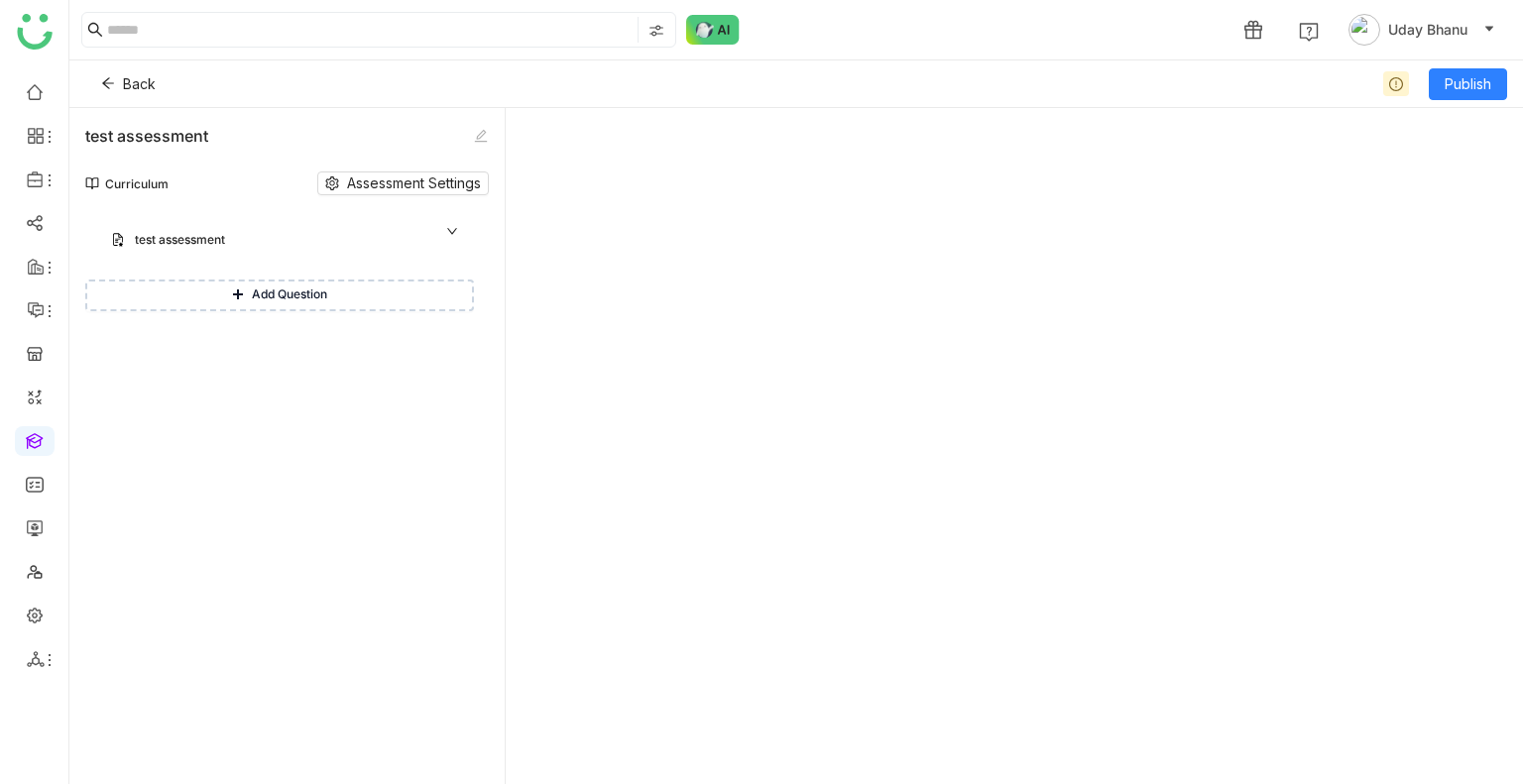 click on "Add Question" at bounding box center [290, 294] 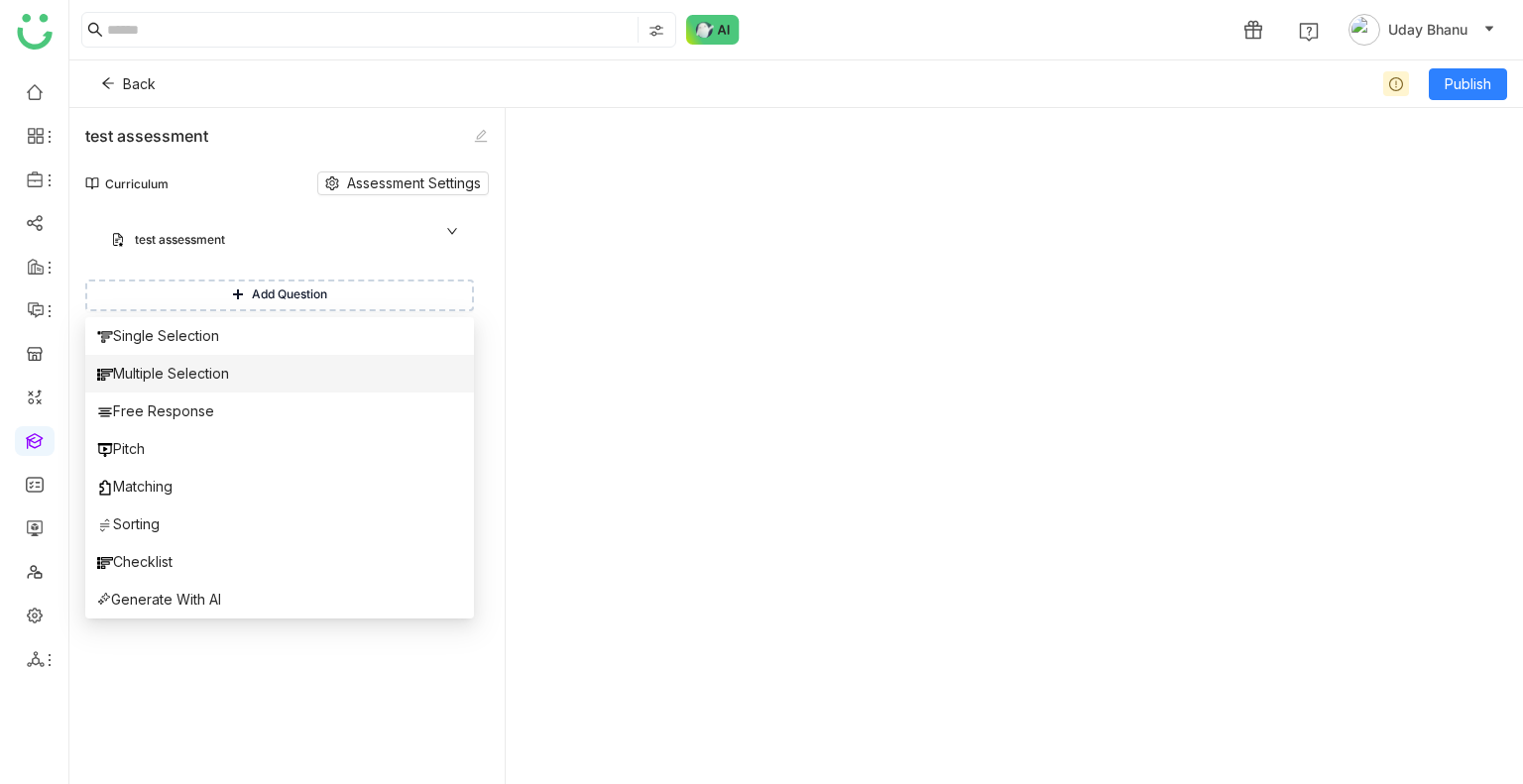 click on "Multiple Selection" at bounding box center [280, 374] 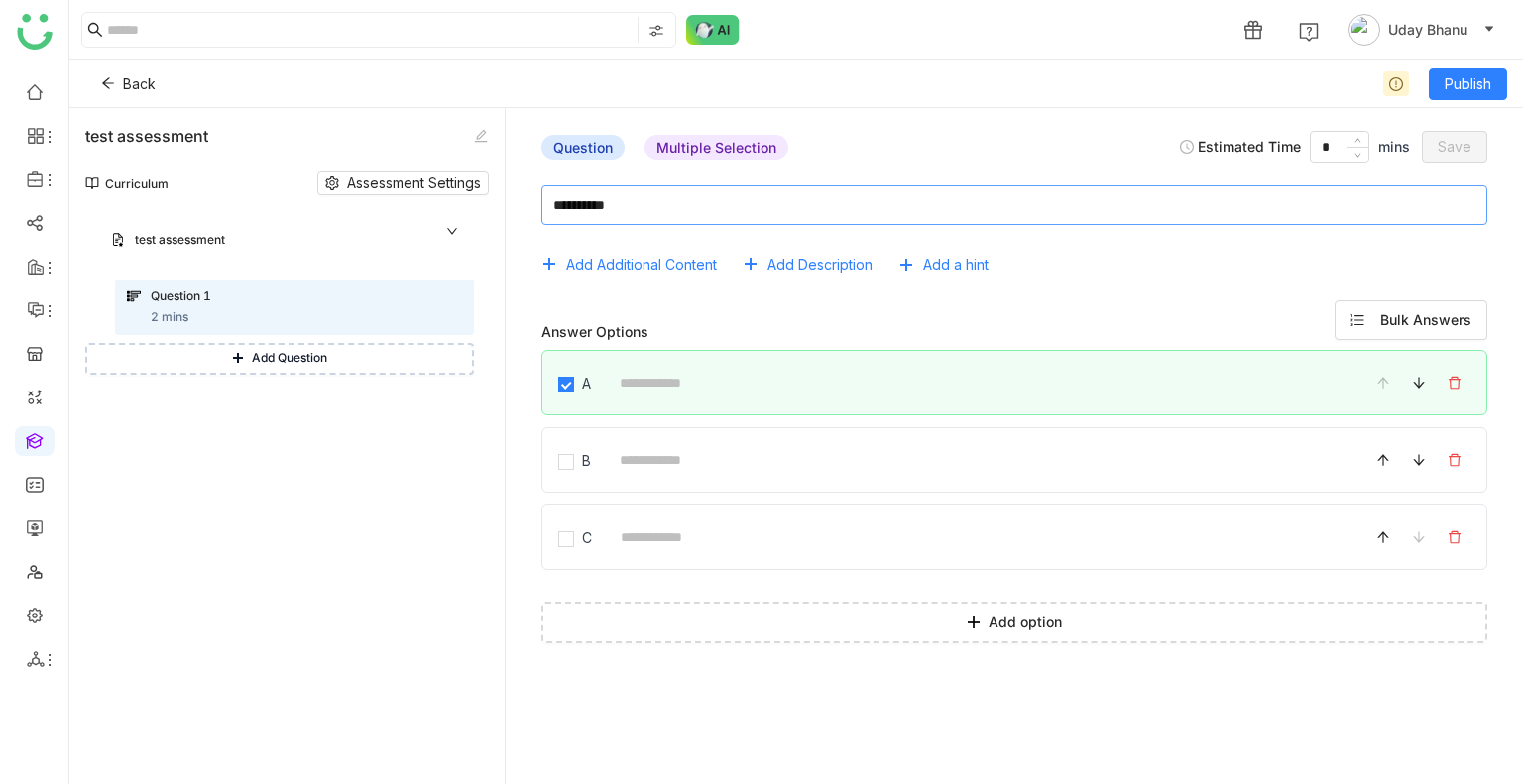 click 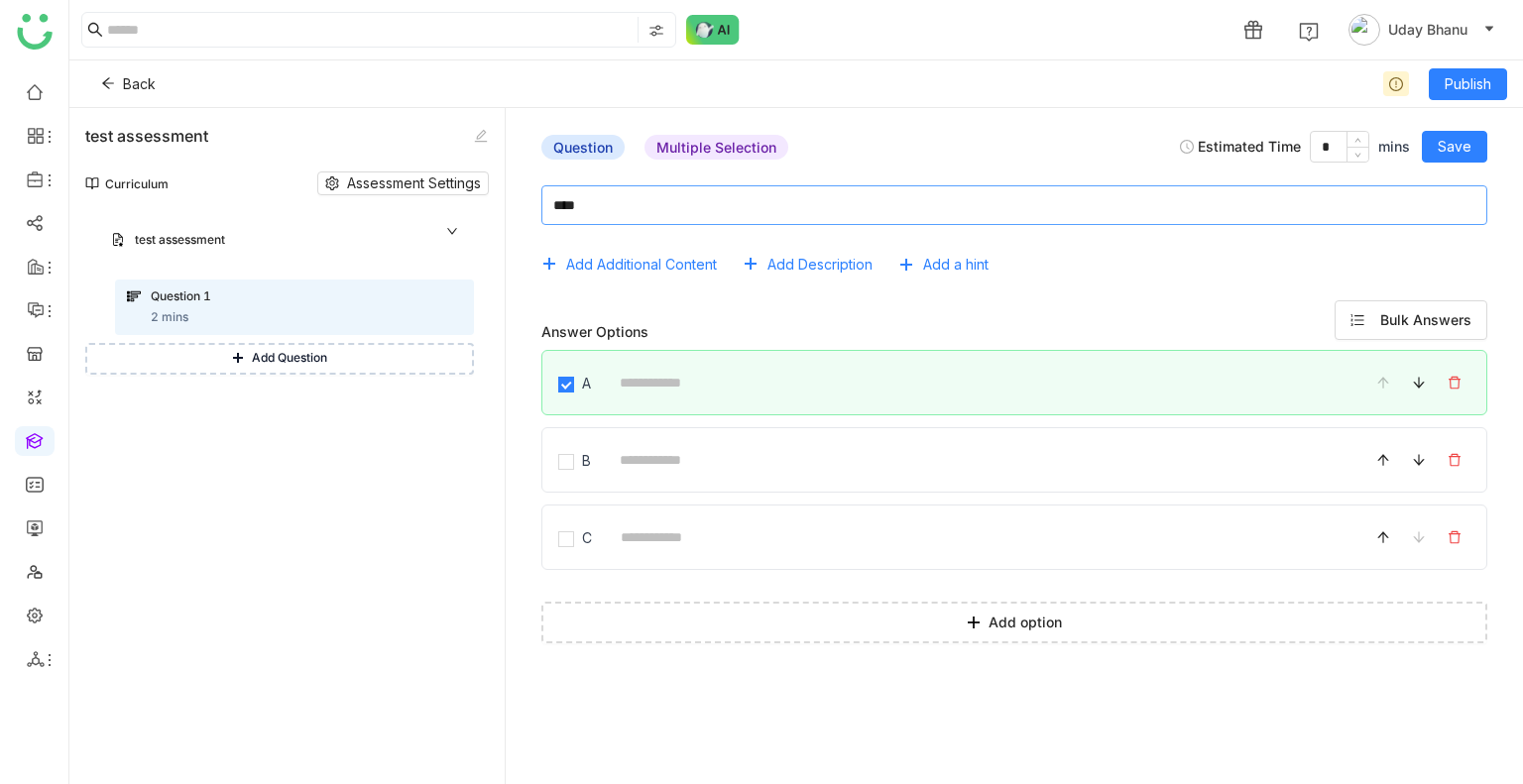 type on "****" 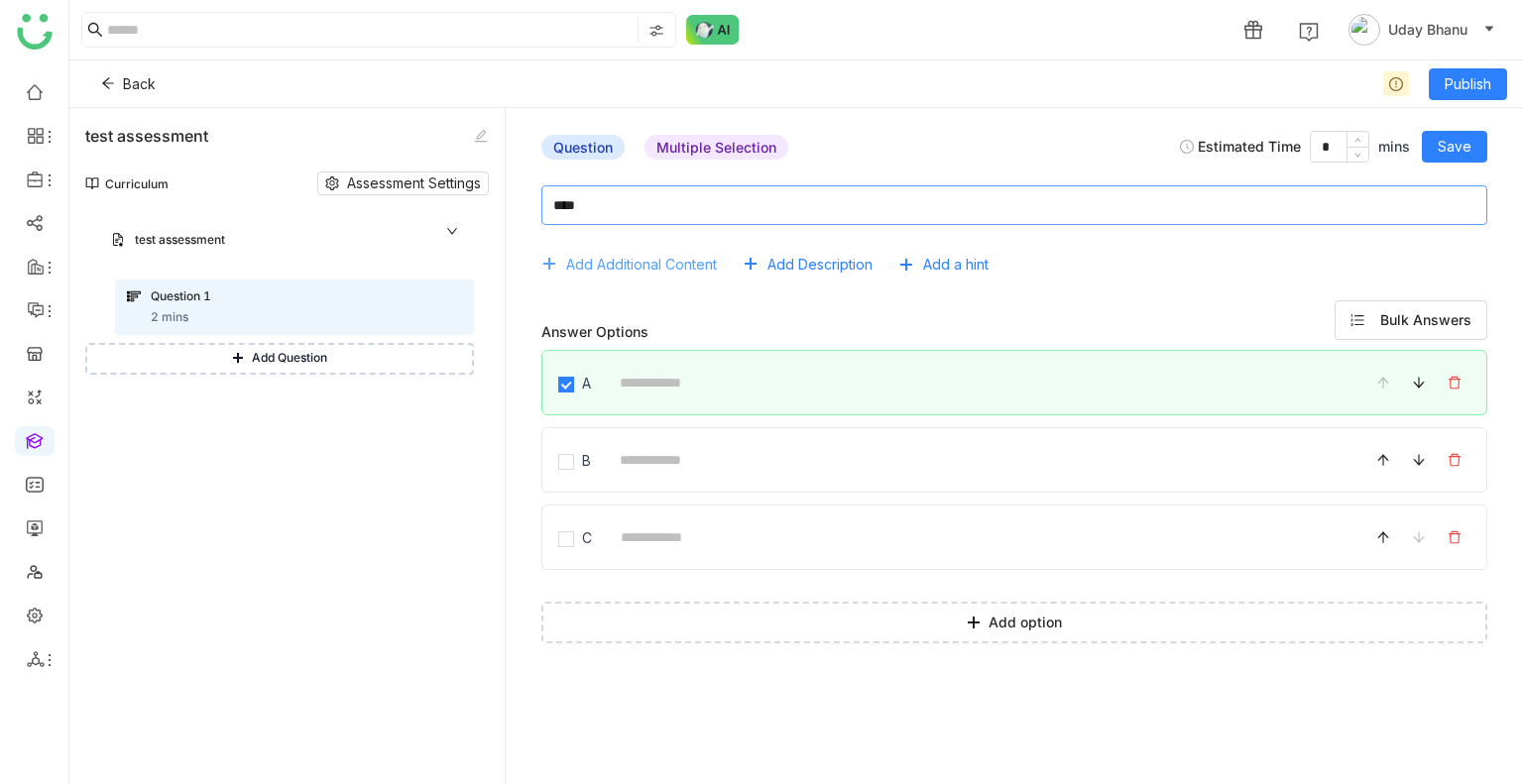type 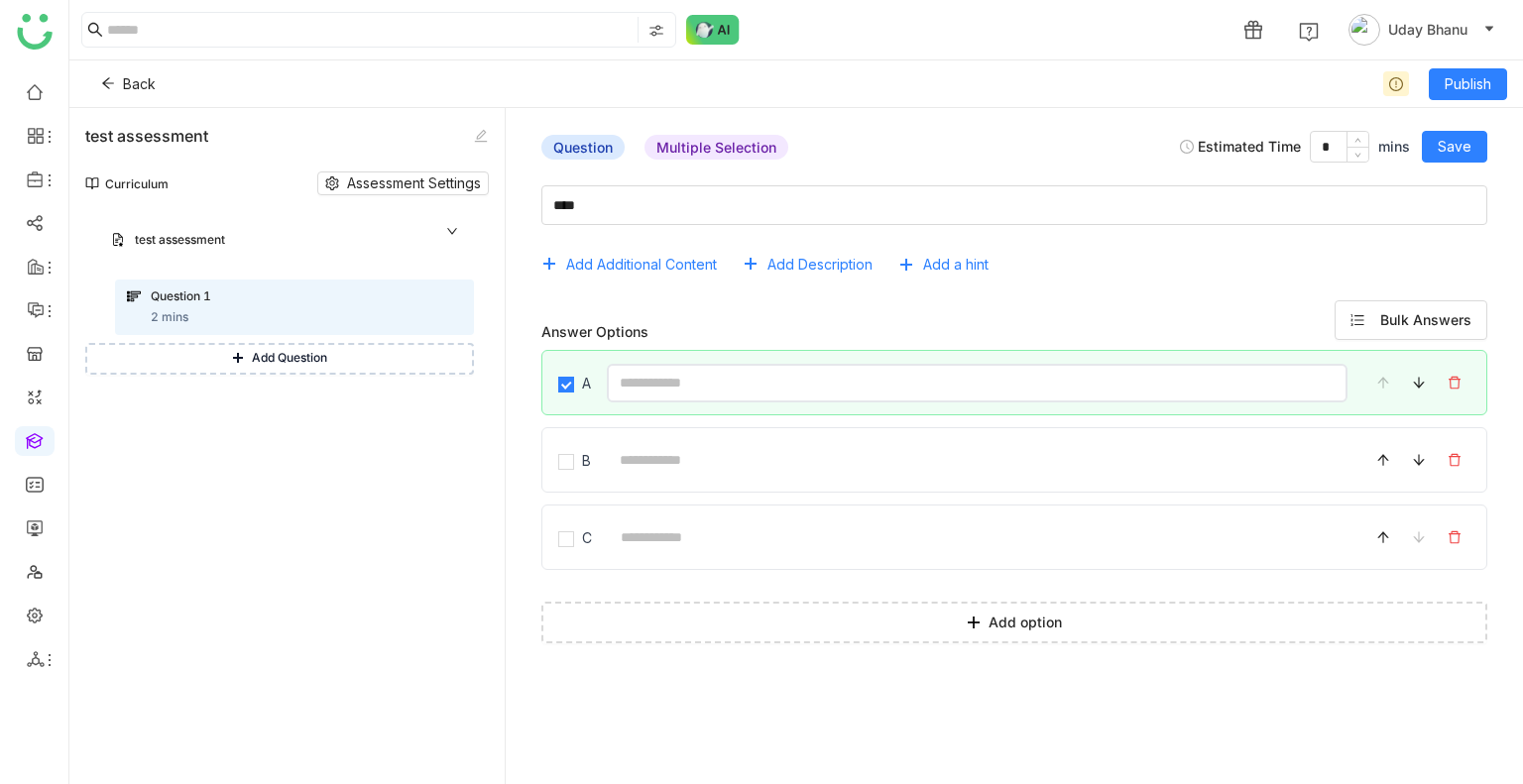 click at bounding box center (977, 383) 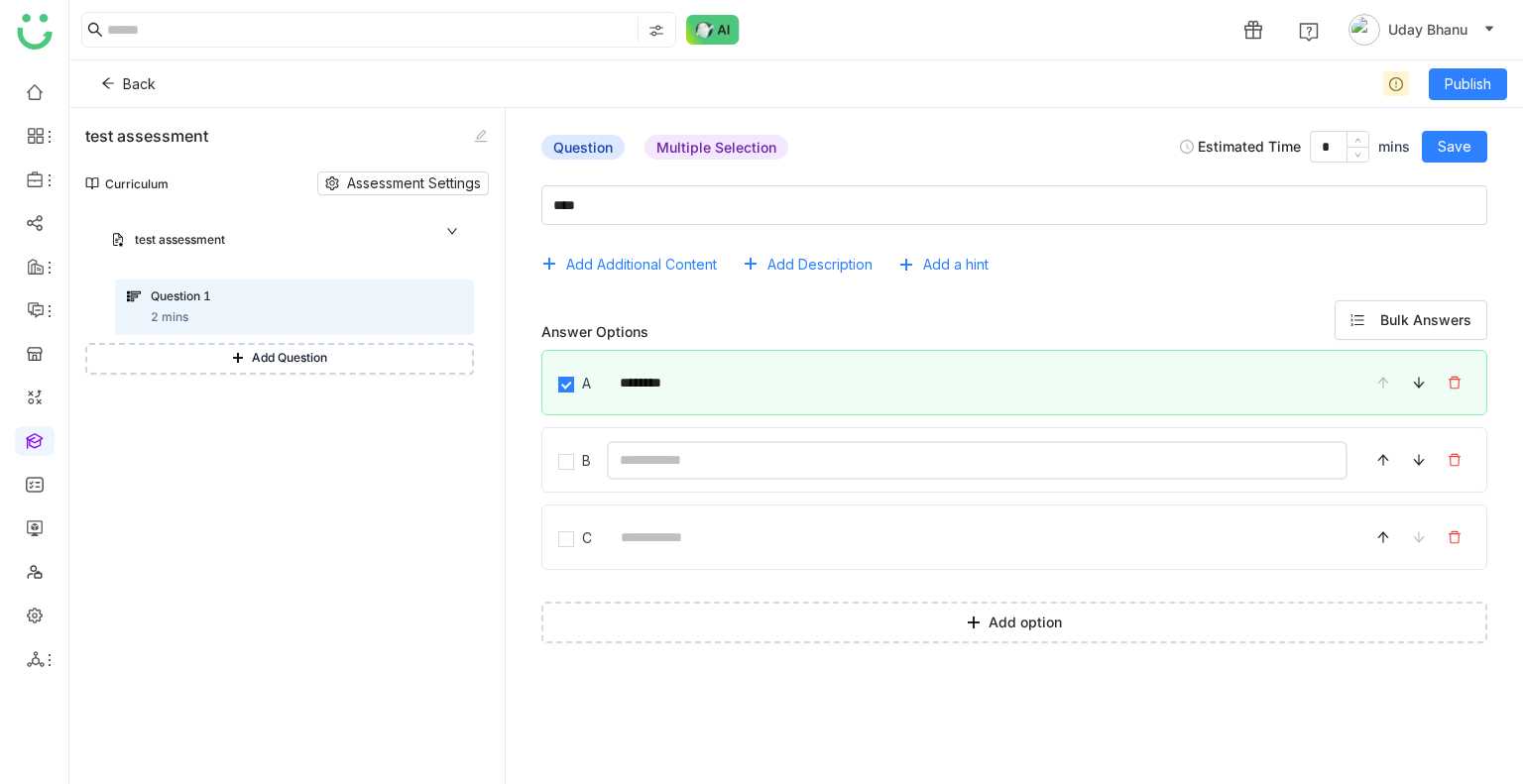 click at bounding box center (977, 460) 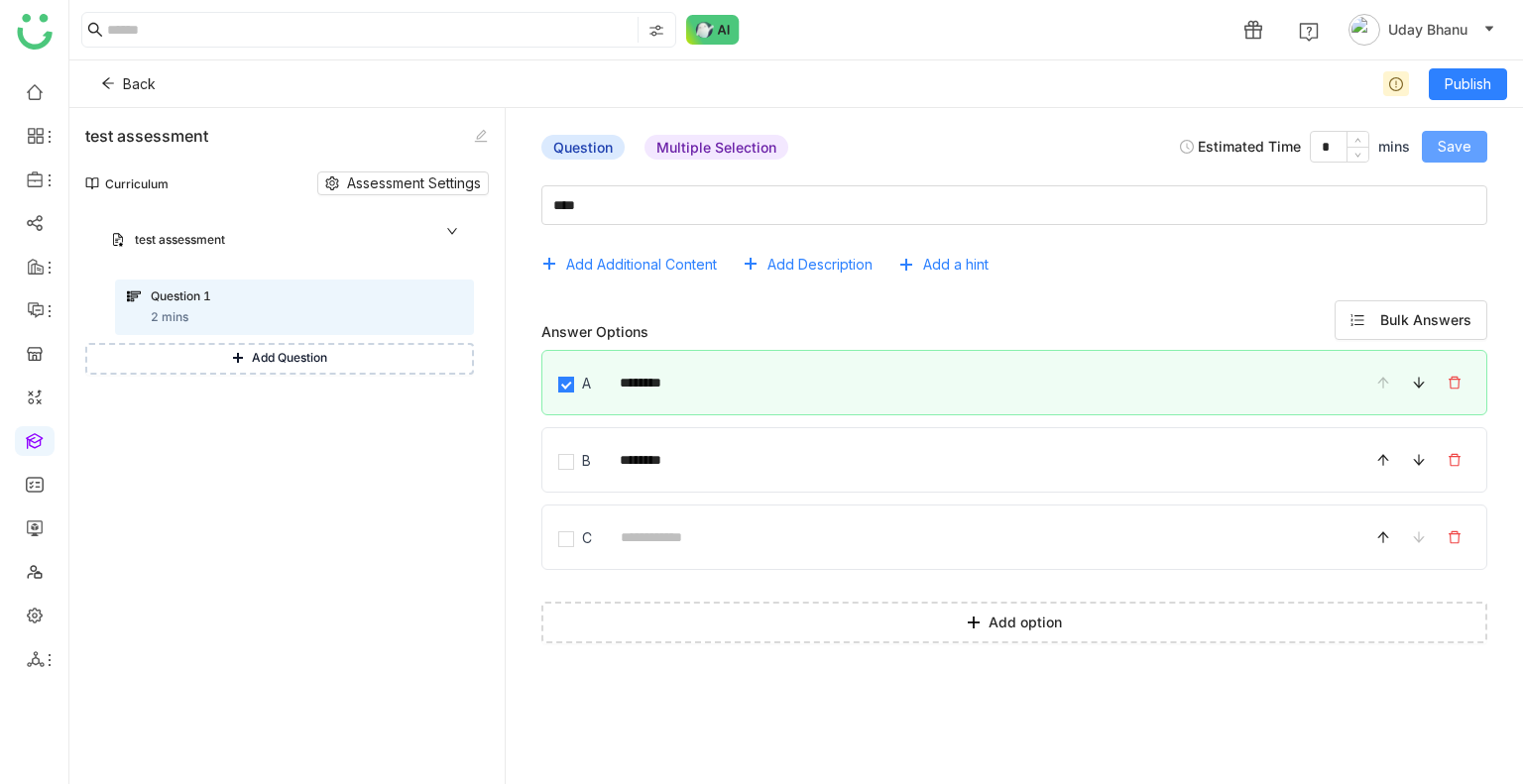 click on "Save" 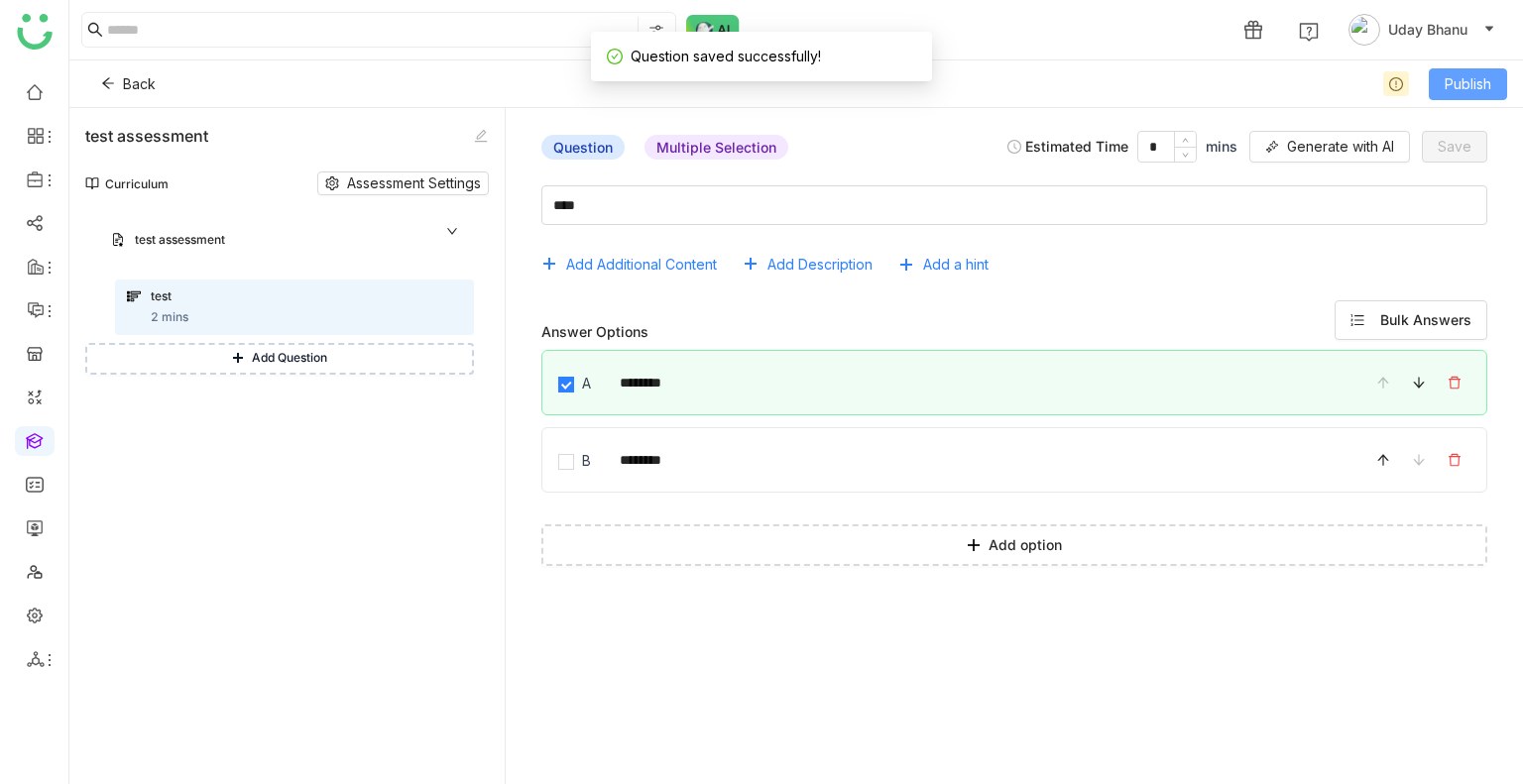 click on "Publish" 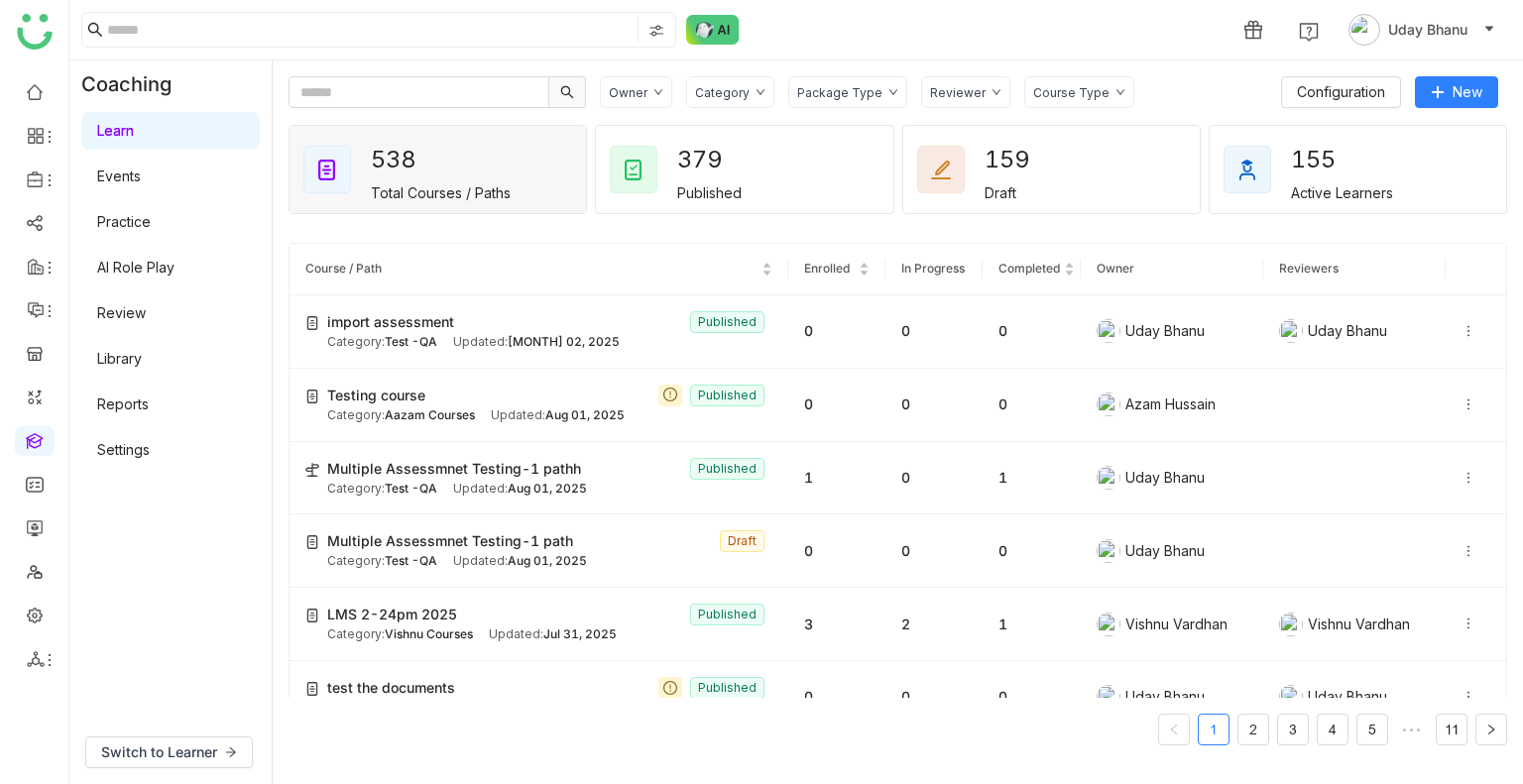 scroll, scrollTop: 0, scrollLeft: 0, axis: both 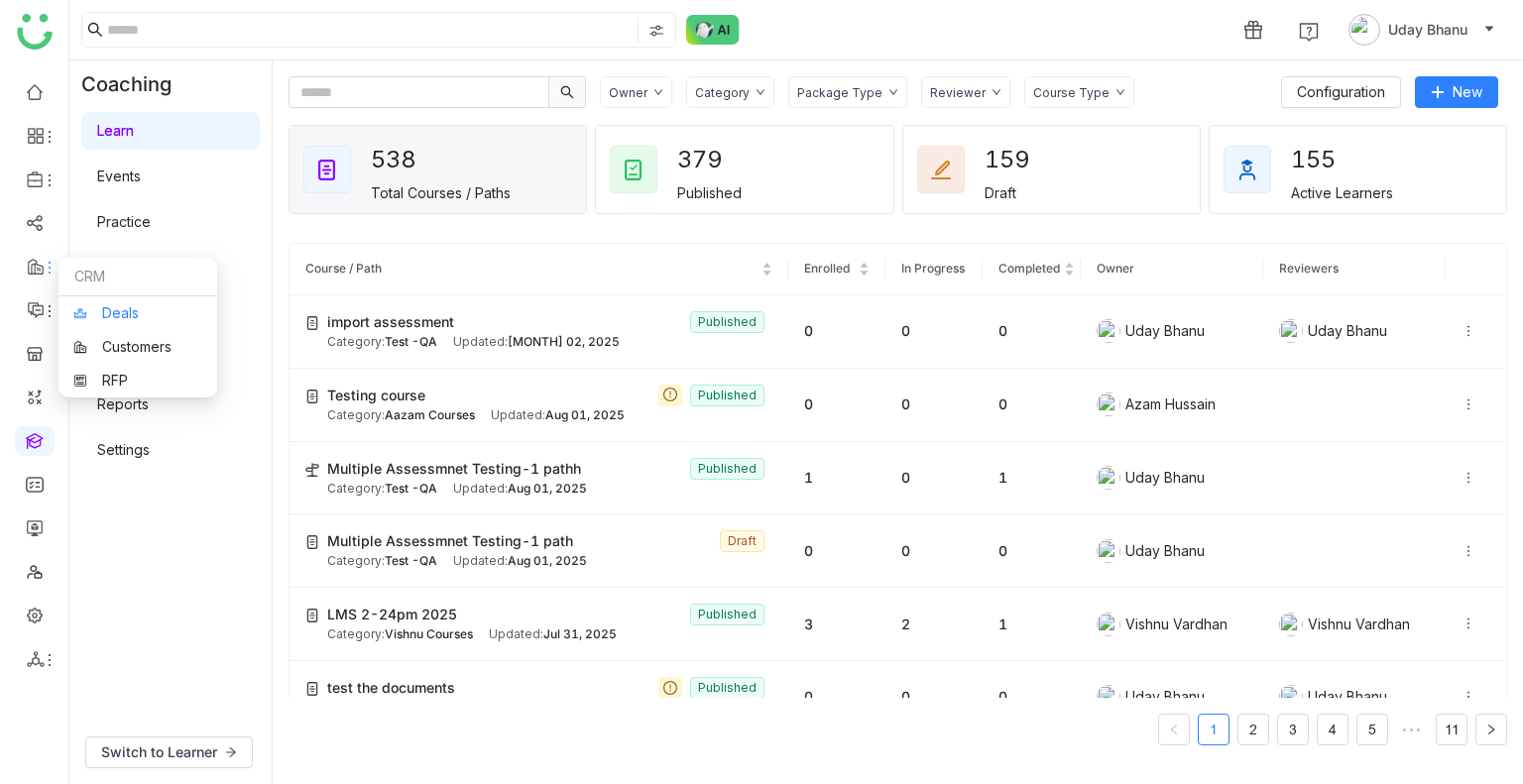 click on "Deals" at bounding box center (138, 313) 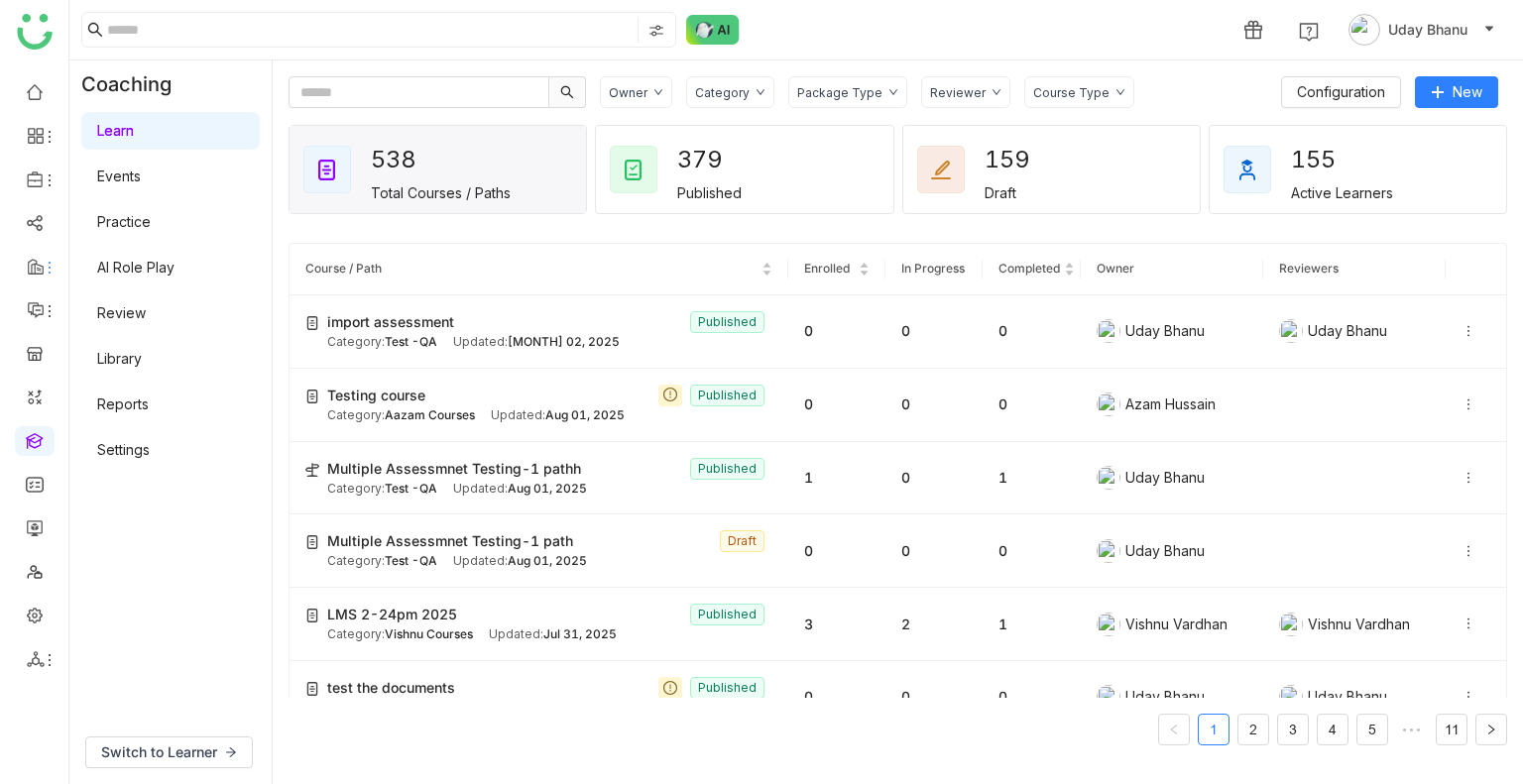 click on "1 [NAME] [LAST] Coaching  Learn   Events   Practice   AI Role Play   Review   Library   Reports   Settings   Switch to Learner  Owner Category Package Type Reviewer Course Type  Configuration   New   538   Total Courses / Paths   379   Published   159   Draft   155   Active Learners  Course / Path Enrolled In Progress Completed Owner Reviewers import assessment  Published Category:  Test -QA Updated:   [MONTH] 02, 2025 0 0 0  [NAME]   [NAME]  Testing course  Published Category:  Aazam Courses Updated:   [MONTH] 01, 2025 0 0 0  [NAME]  Multiple Assessmnet Testing-1 pathh  Published Category:  Test -QA Updated:   [MONTH] 01, 2025 1 0 1  [NAME]  Multiple Assessmnet Testing-1 path   Draft Category:  Test -QA Updated:   [MONTH] 01, 2025 0 0 0  [NAME]  LMS 2-24pm 2025  Published Category:  [NAME] Courses  Updated:   [MONTH] 31, 2025 3 2 1  [NAME]   [NAME]  test the documents 0 0" at bounding box center [762, 392] 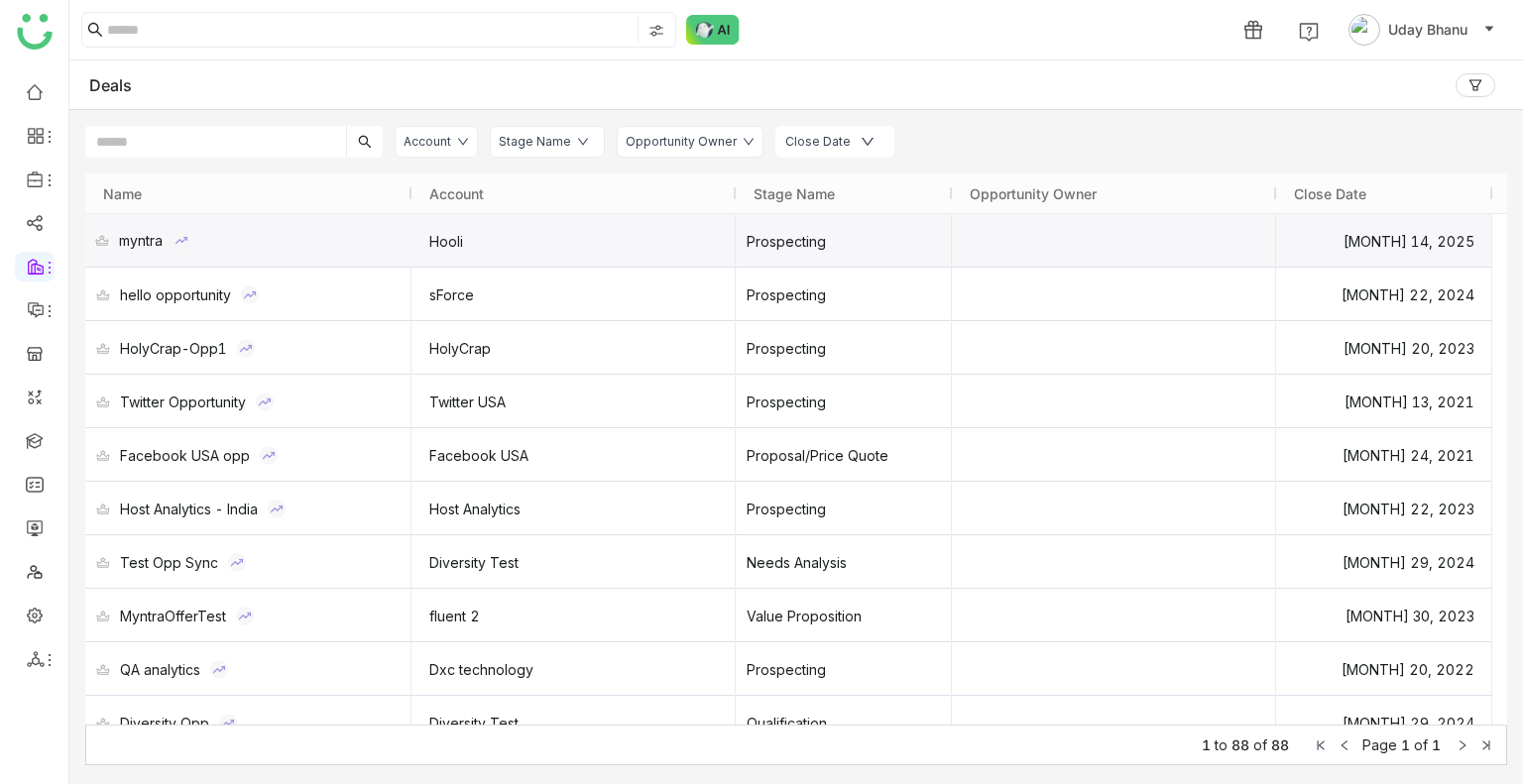 click on "myntra" at bounding box center (141, 240) 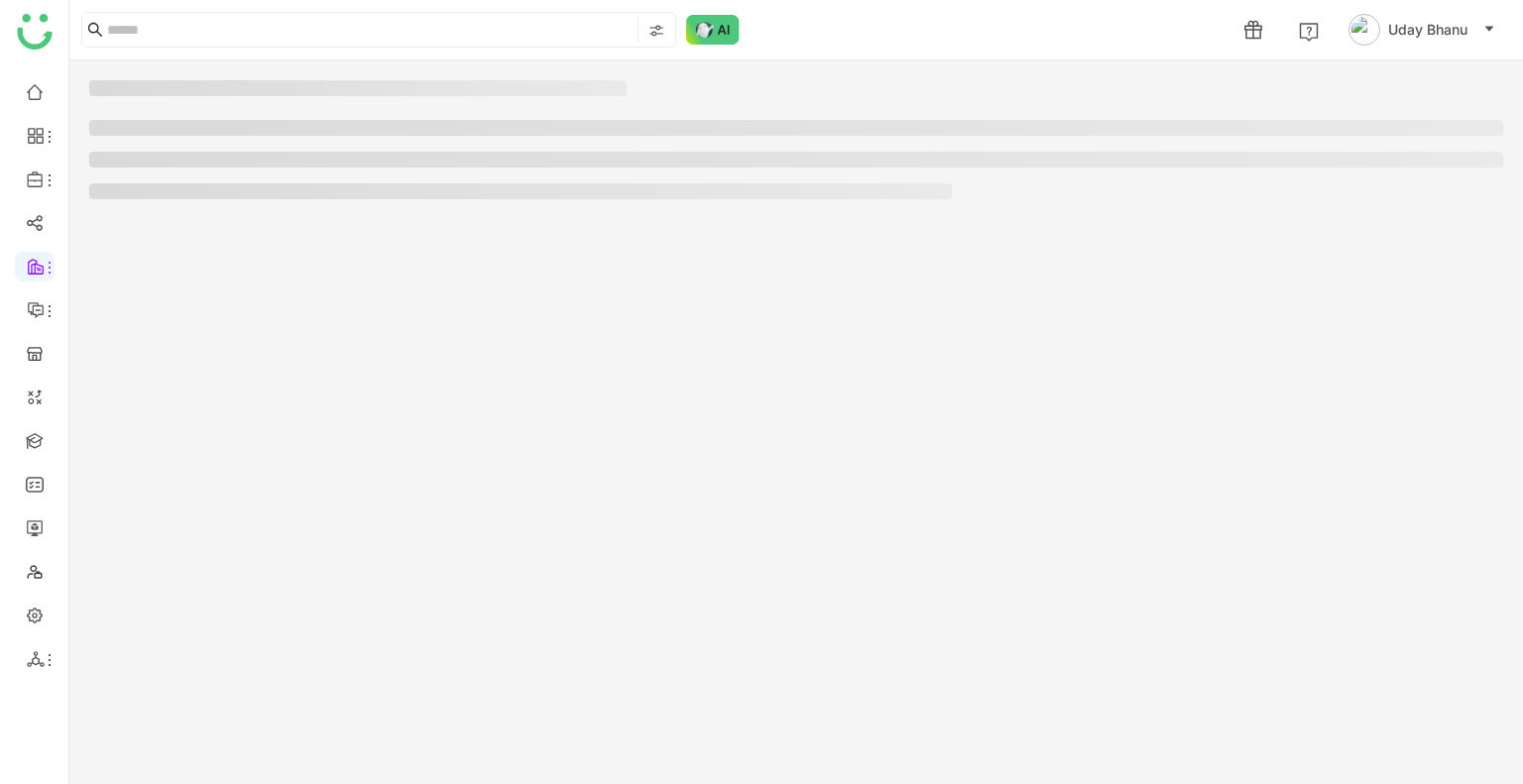click 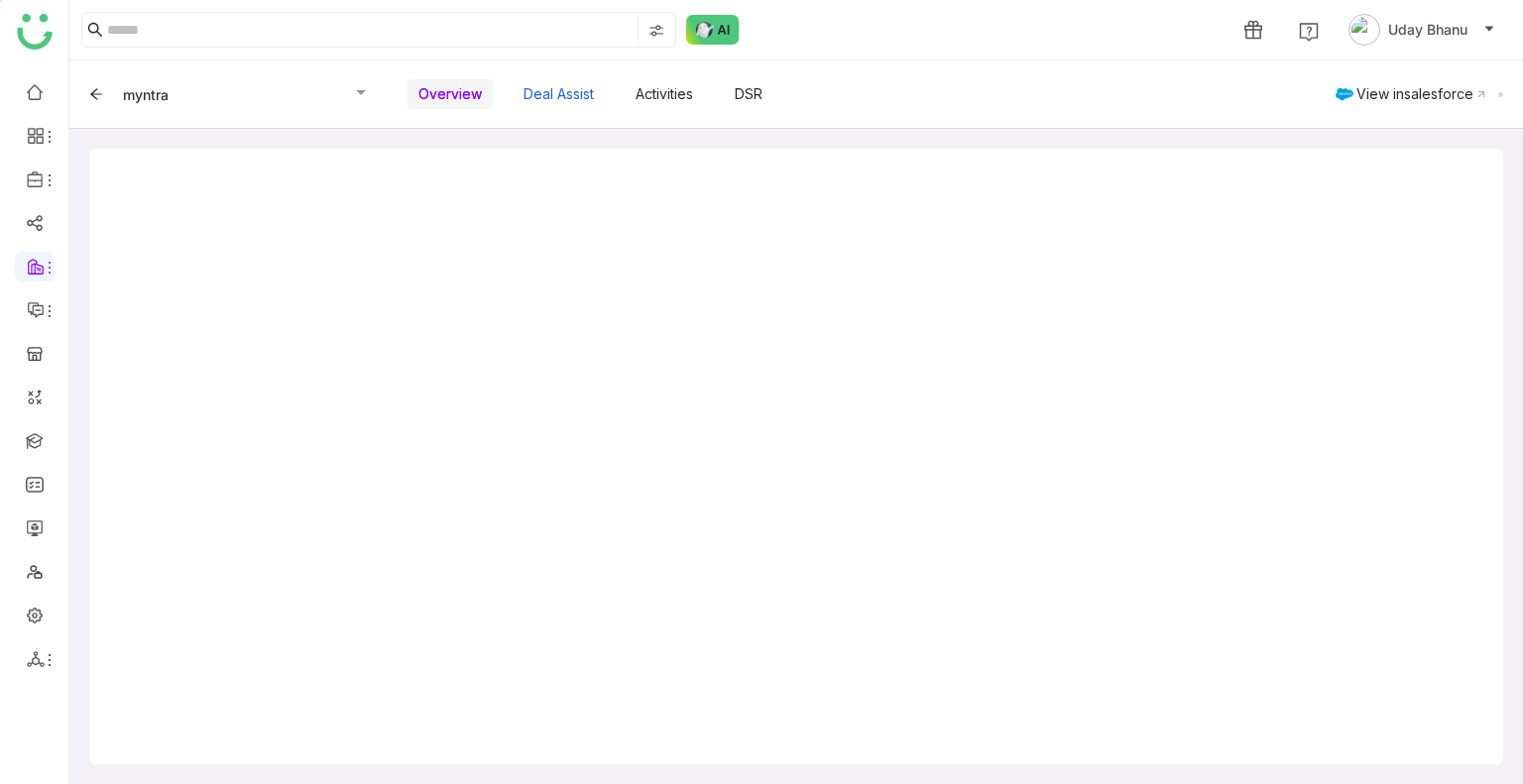 click on "Deal Assist" at bounding box center [558, 94] 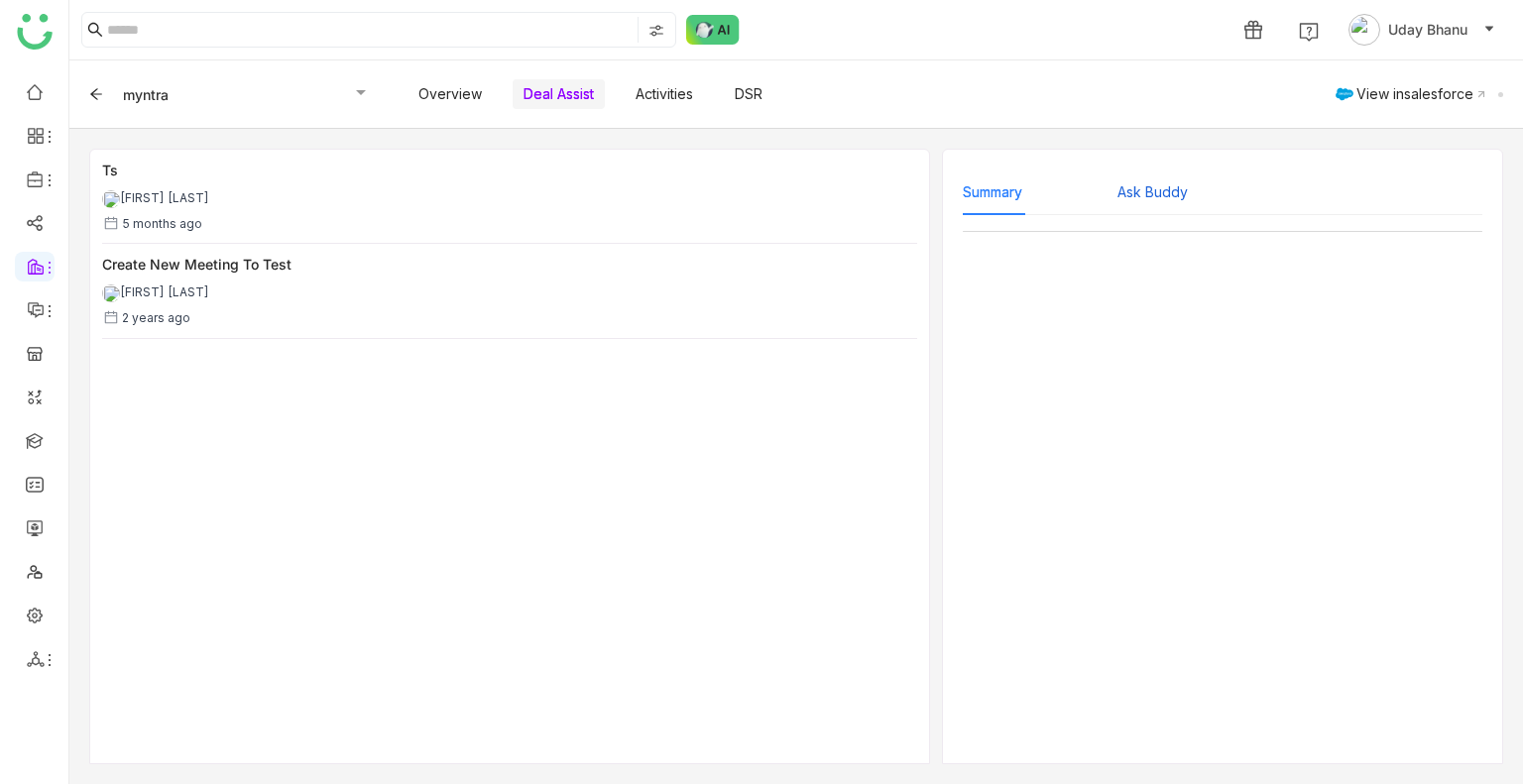 click on "Ask Buddy" at bounding box center [1152, 192] 